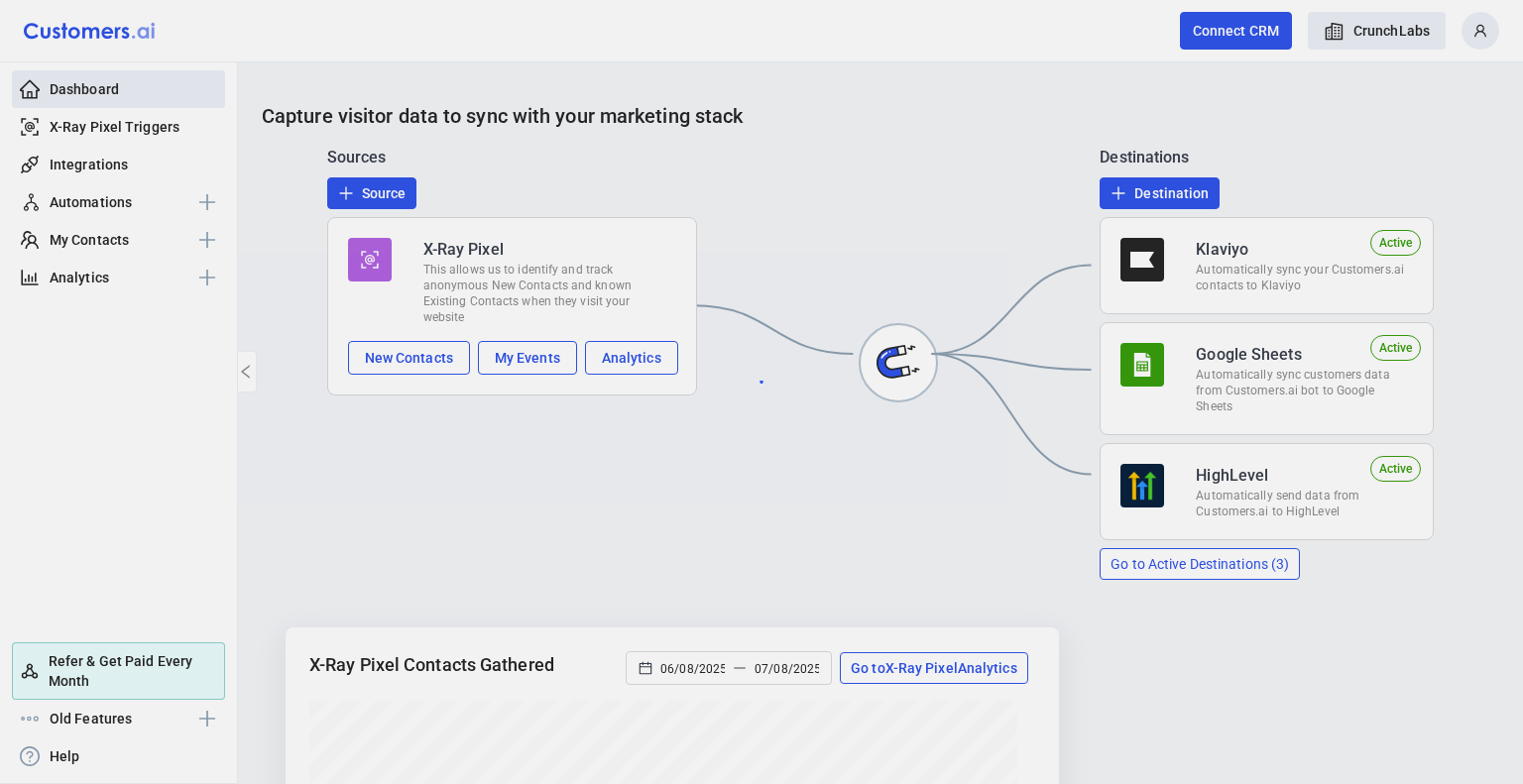 scroll, scrollTop: 0, scrollLeft: 0, axis: both 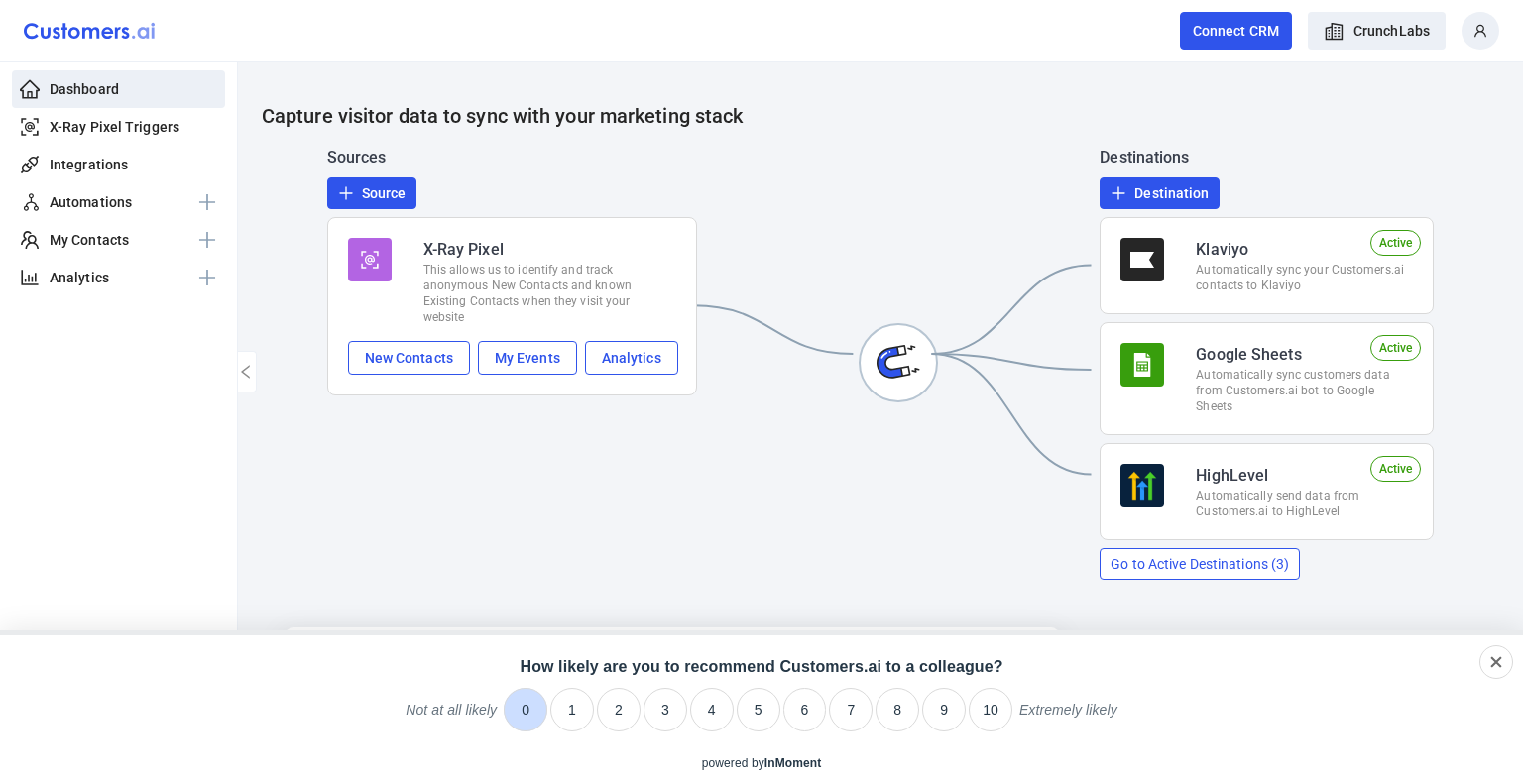 click on "0" at bounding box center (526, 710) 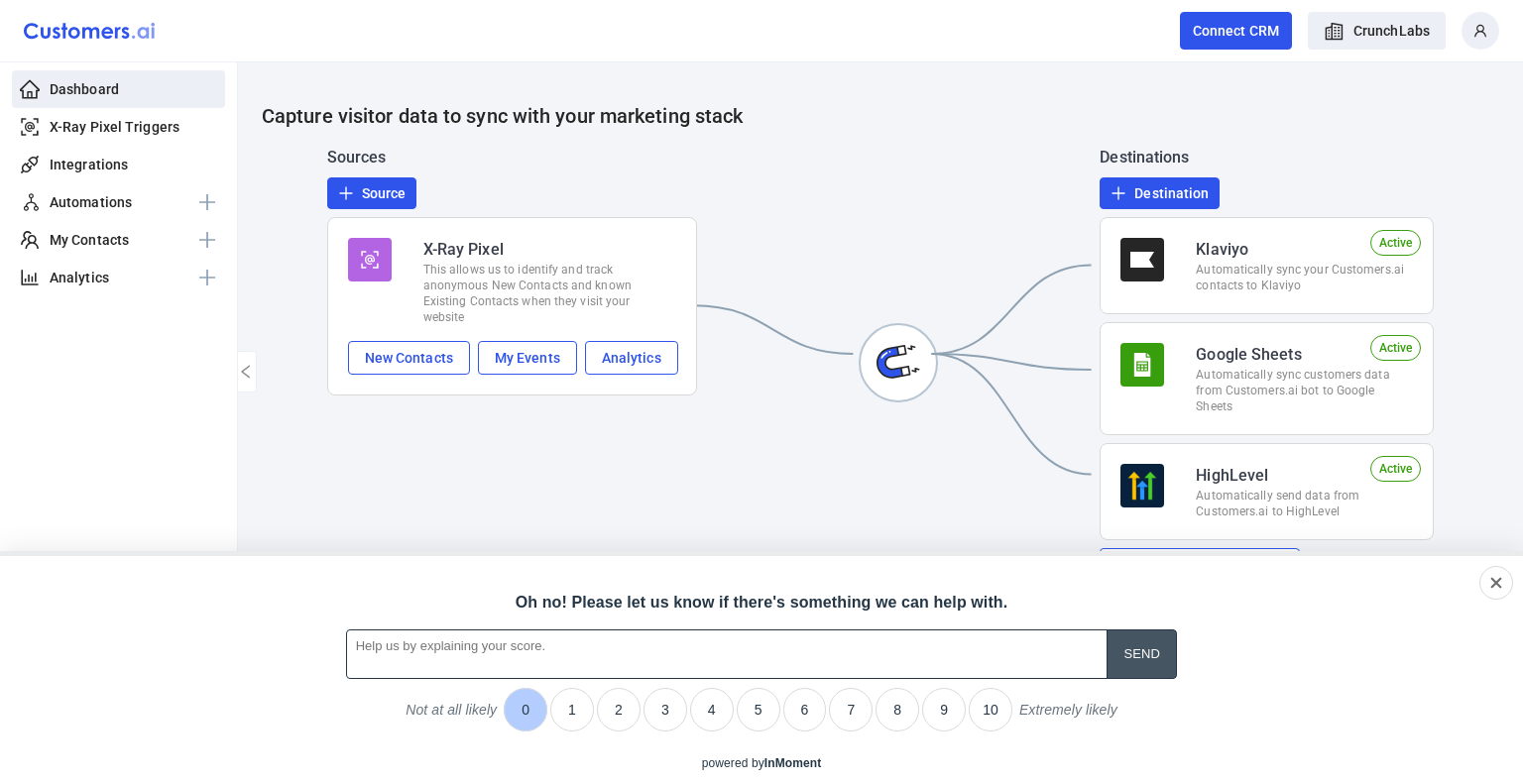 click at bounding box center [1141, 653] 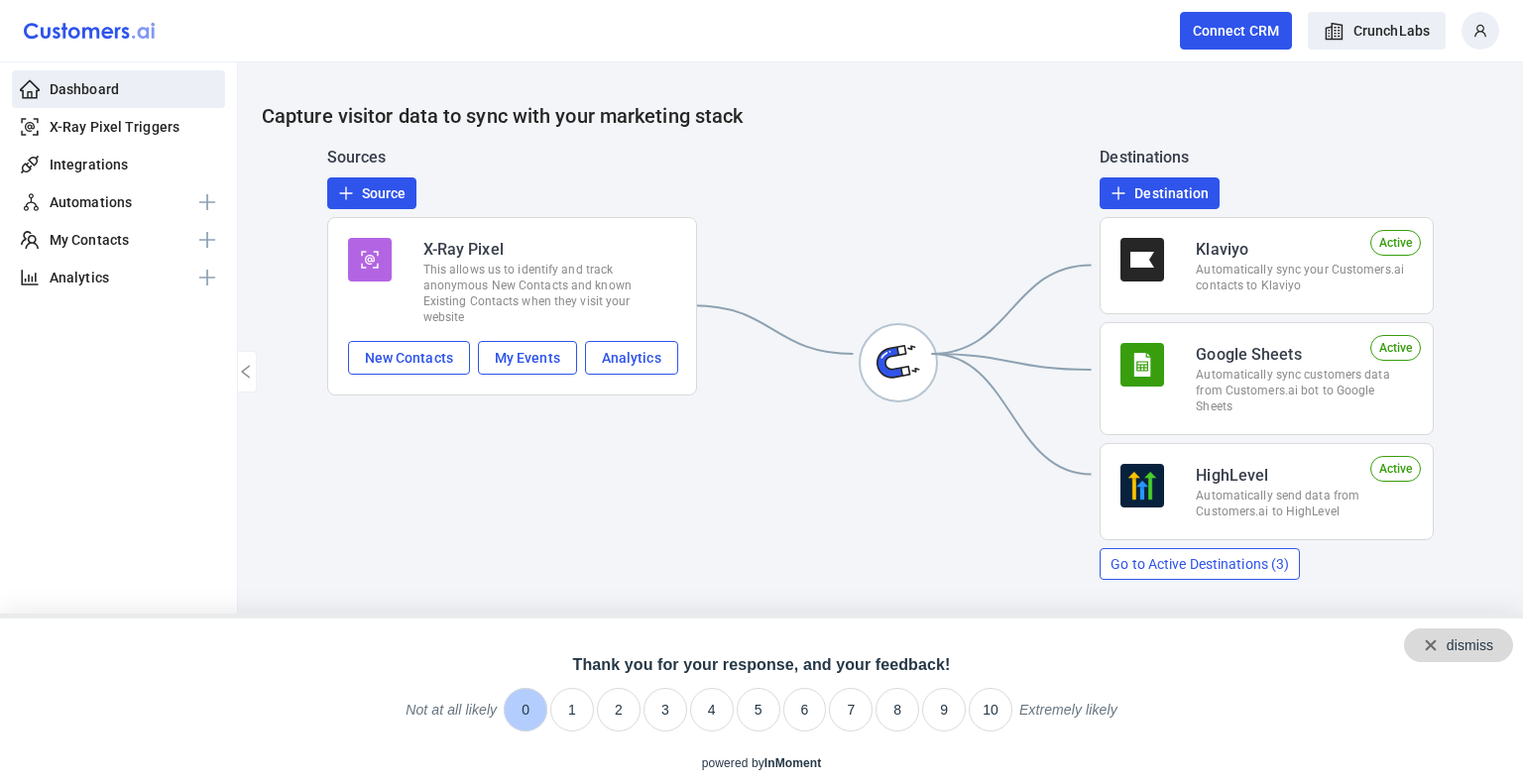 click on "dismiss" at bounding box center (1469, 645) 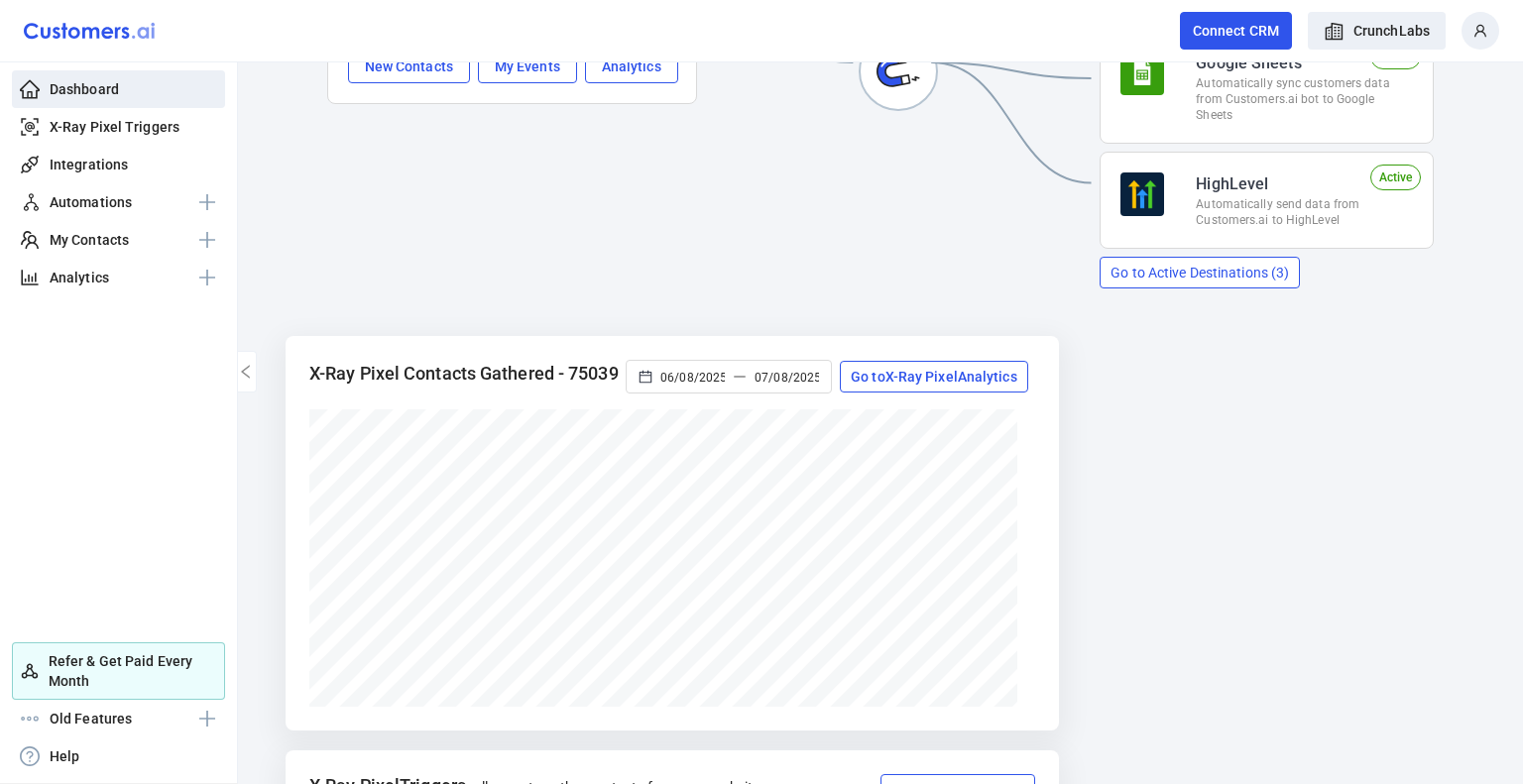 scroll, scrollTop: 297, scrollLeft: 0, axis: vertical 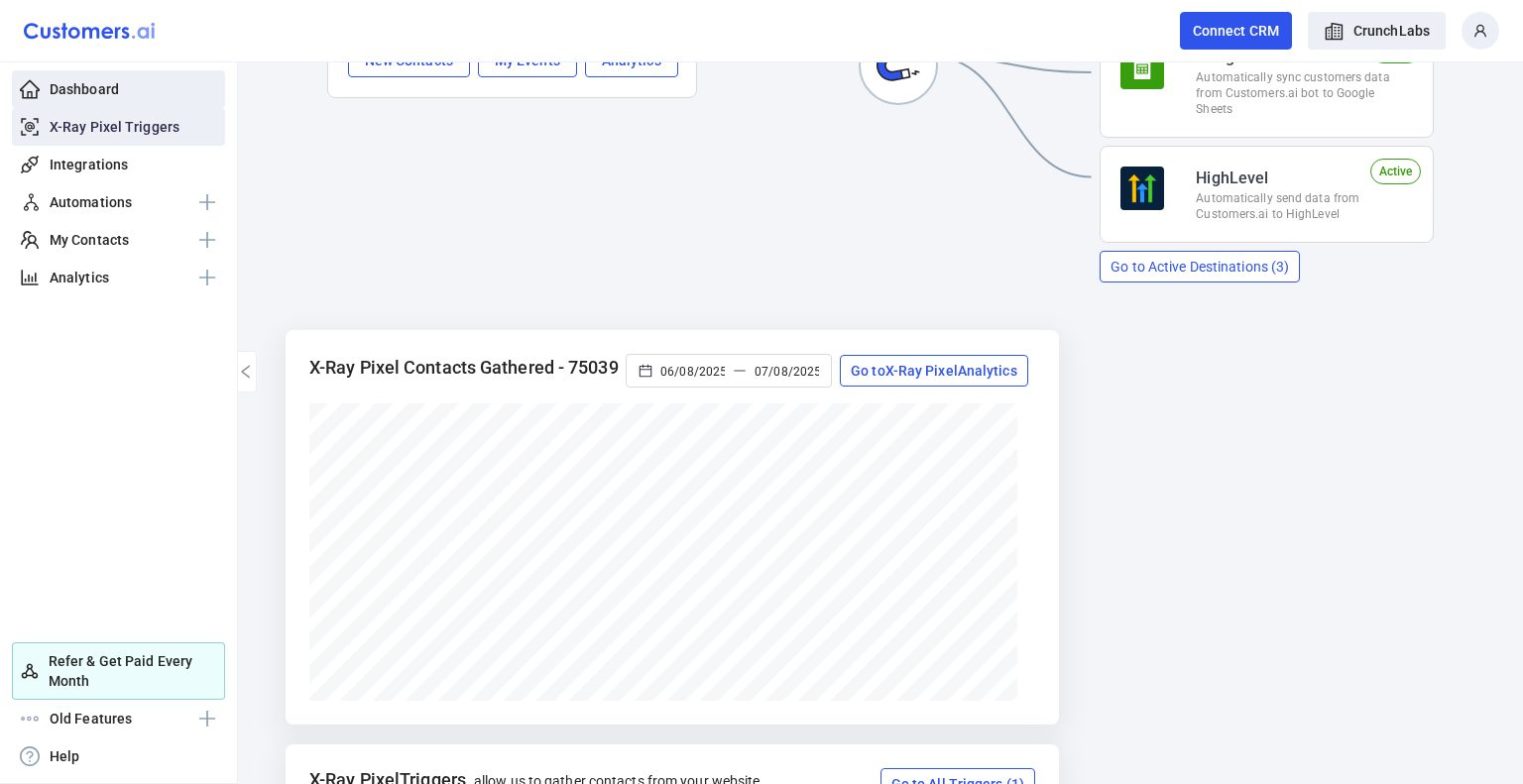 click on "X-Ray Pixel Triggers" at bounding box center (114, 127) 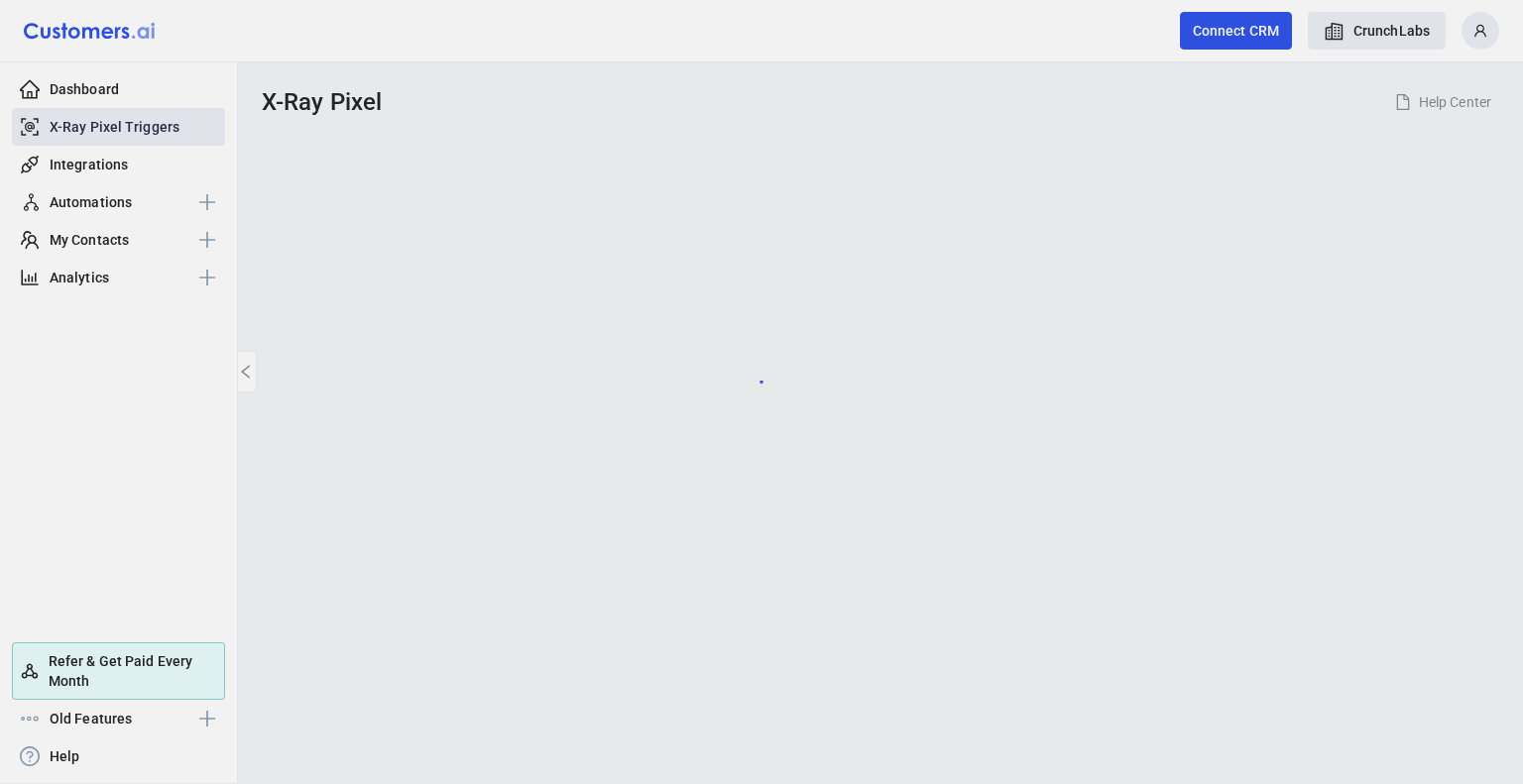 scroll, scrollTop: 0, scrollLeft: 0, axis: both 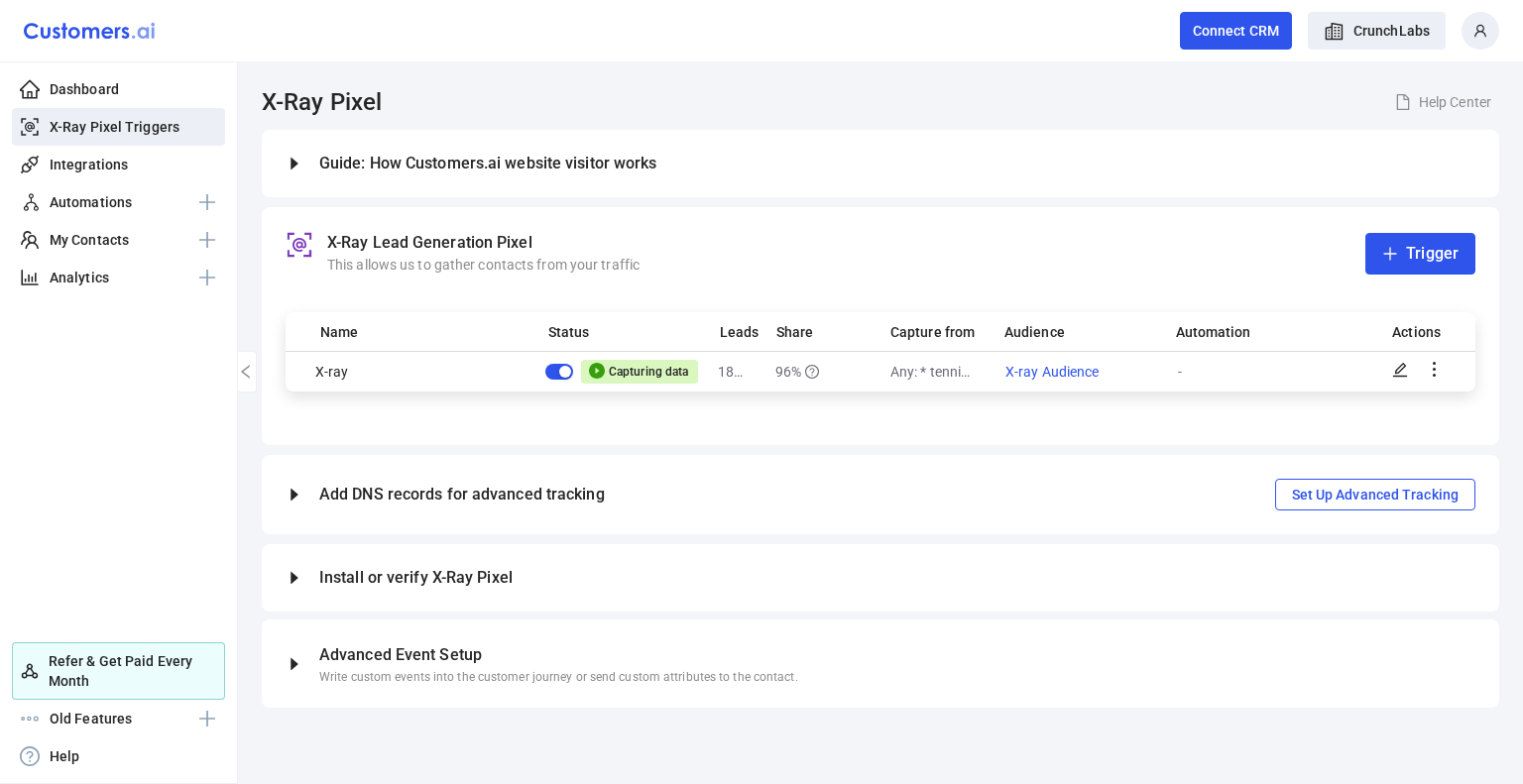 click on "X-ray Audience" at bounding box center [1052, 372] 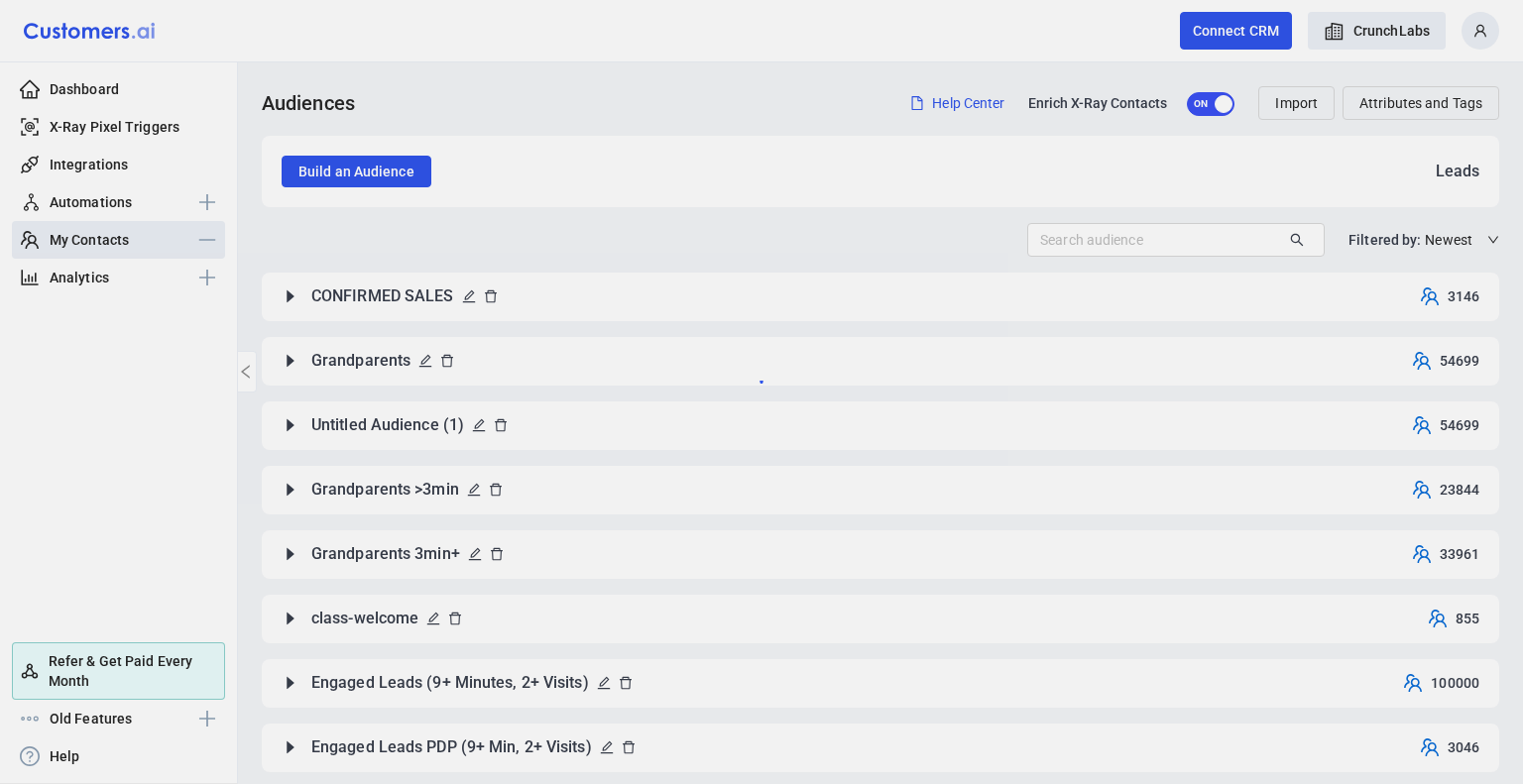 scroll, scrollTop: 691, scrollLeft: 0, axis: vertical 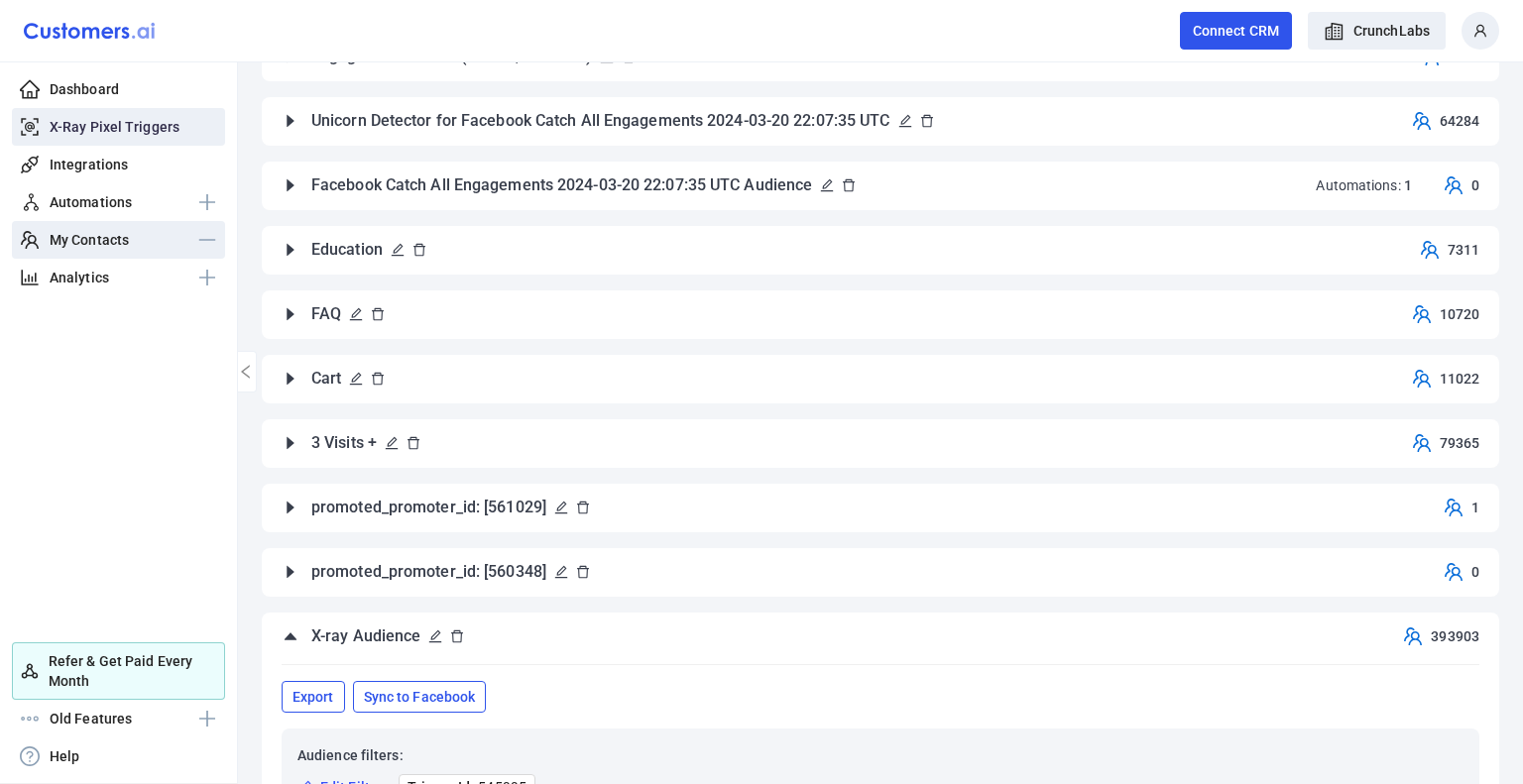 click on "X-Ray Pixel Triggers" at bounding box center (114, 127) 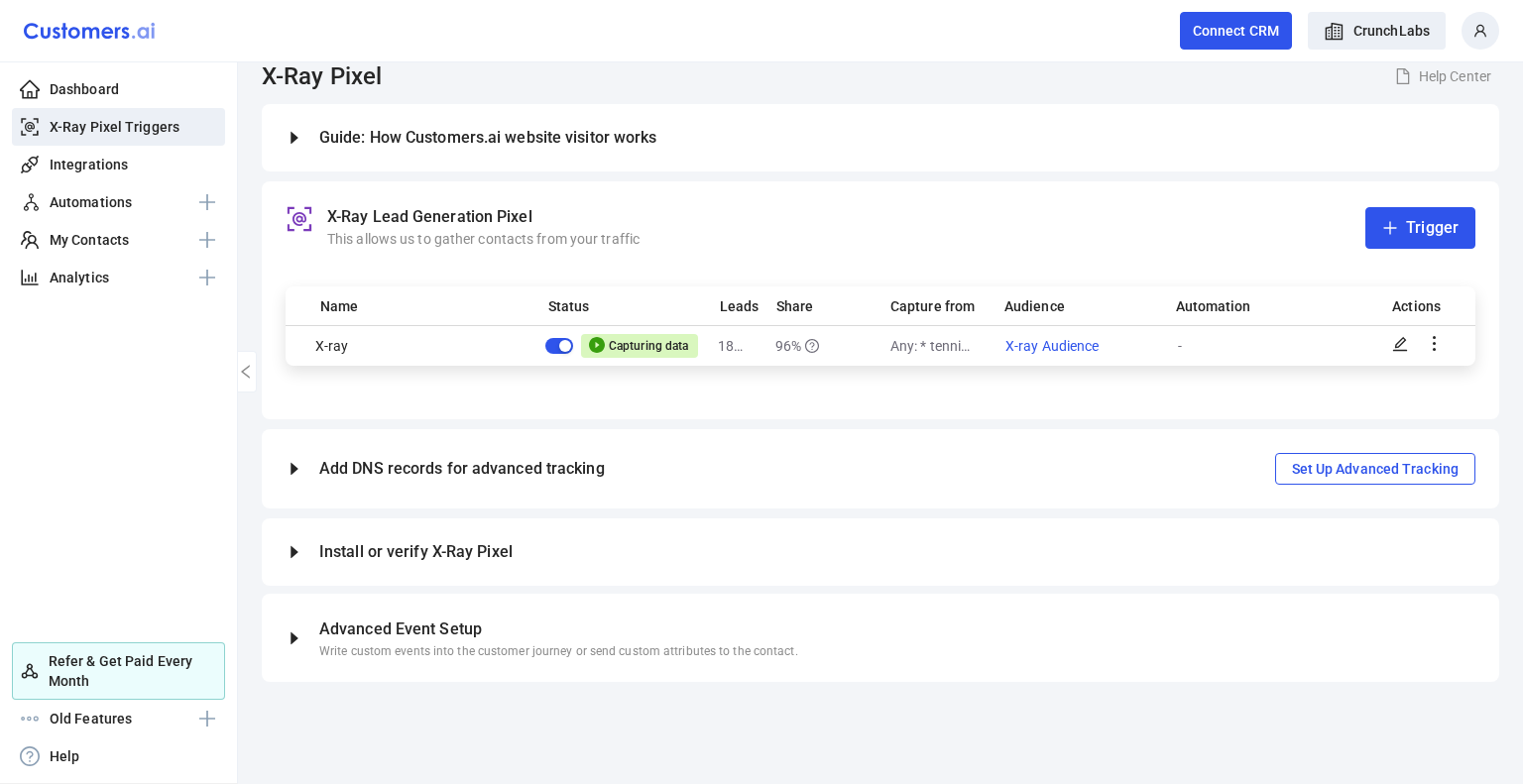 scroll, scrollTop: 0, scrollLeft: 0, axis: both 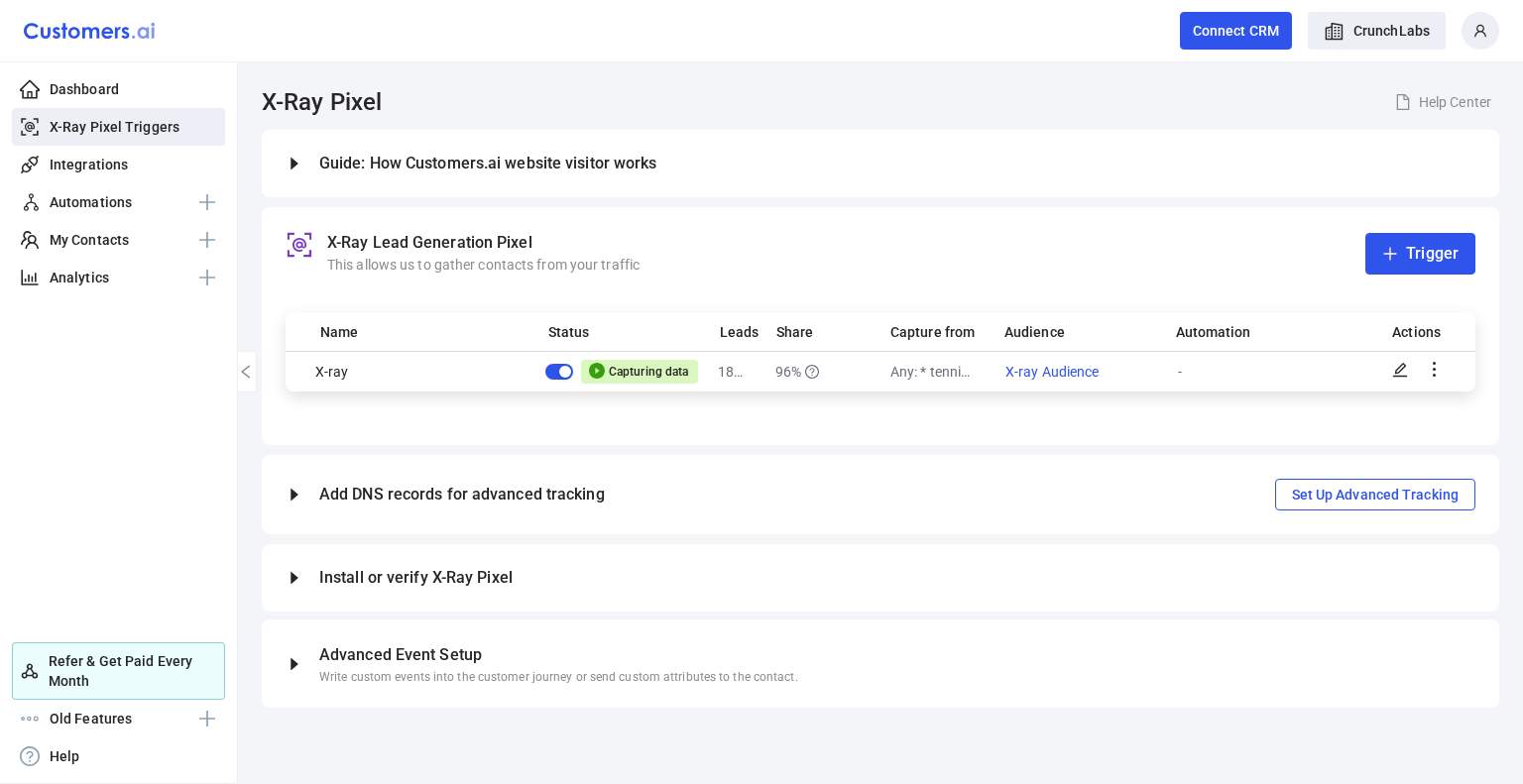 click at bounding box center [294, 164] 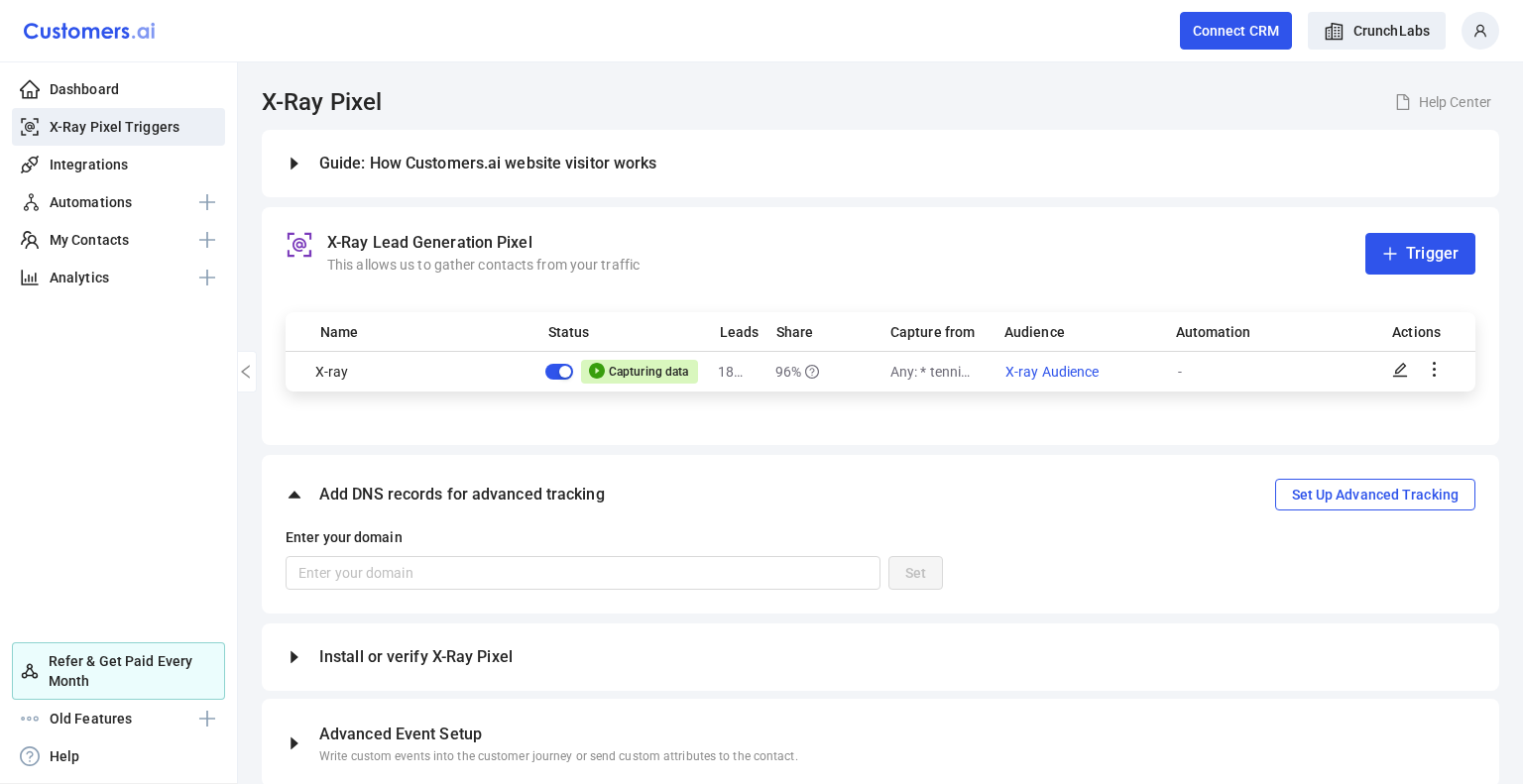 scroll, scrollTop: 105, scrollLeft: 0, axis: vertical 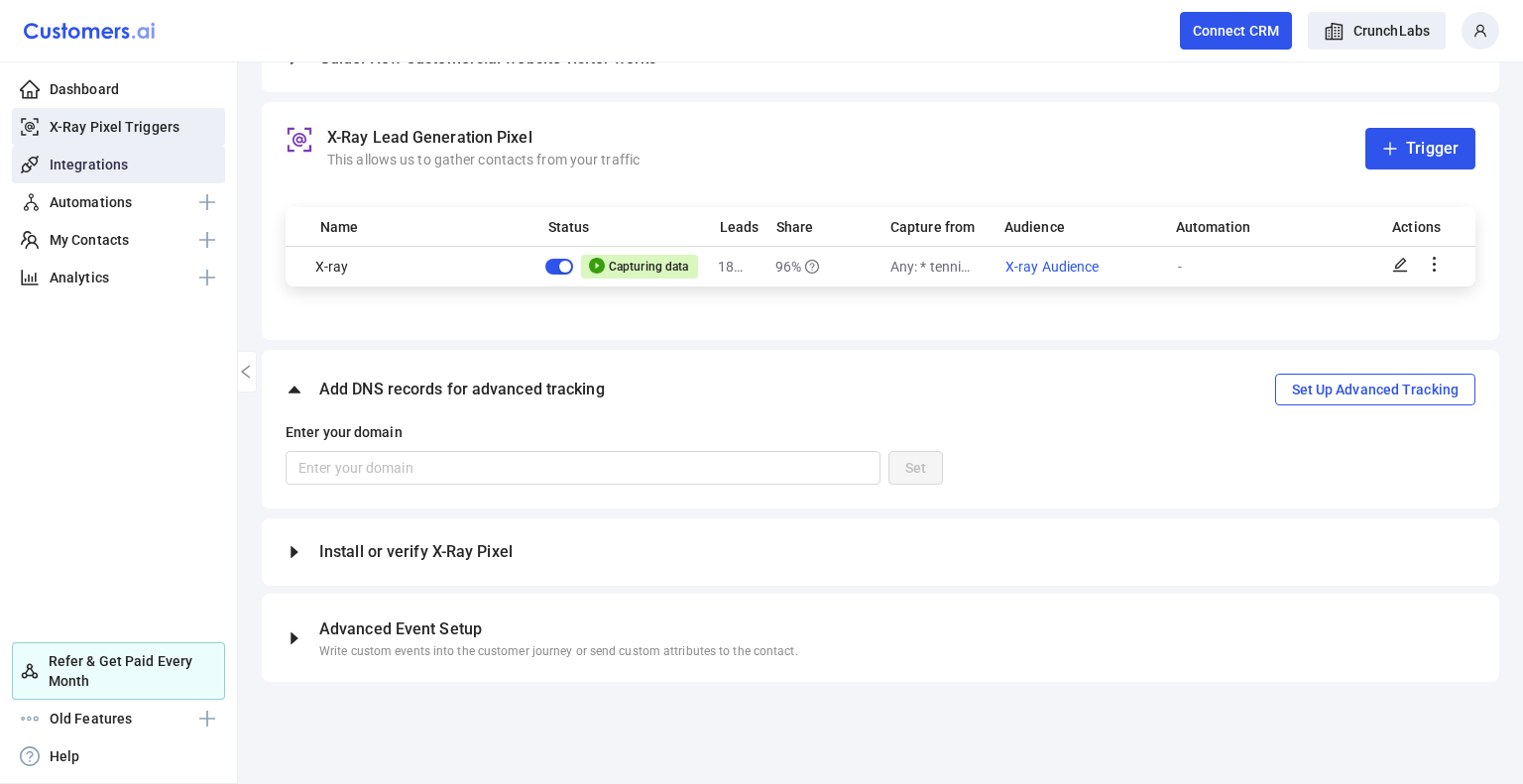 click on "Integrations" at bounding box center [88, 165] 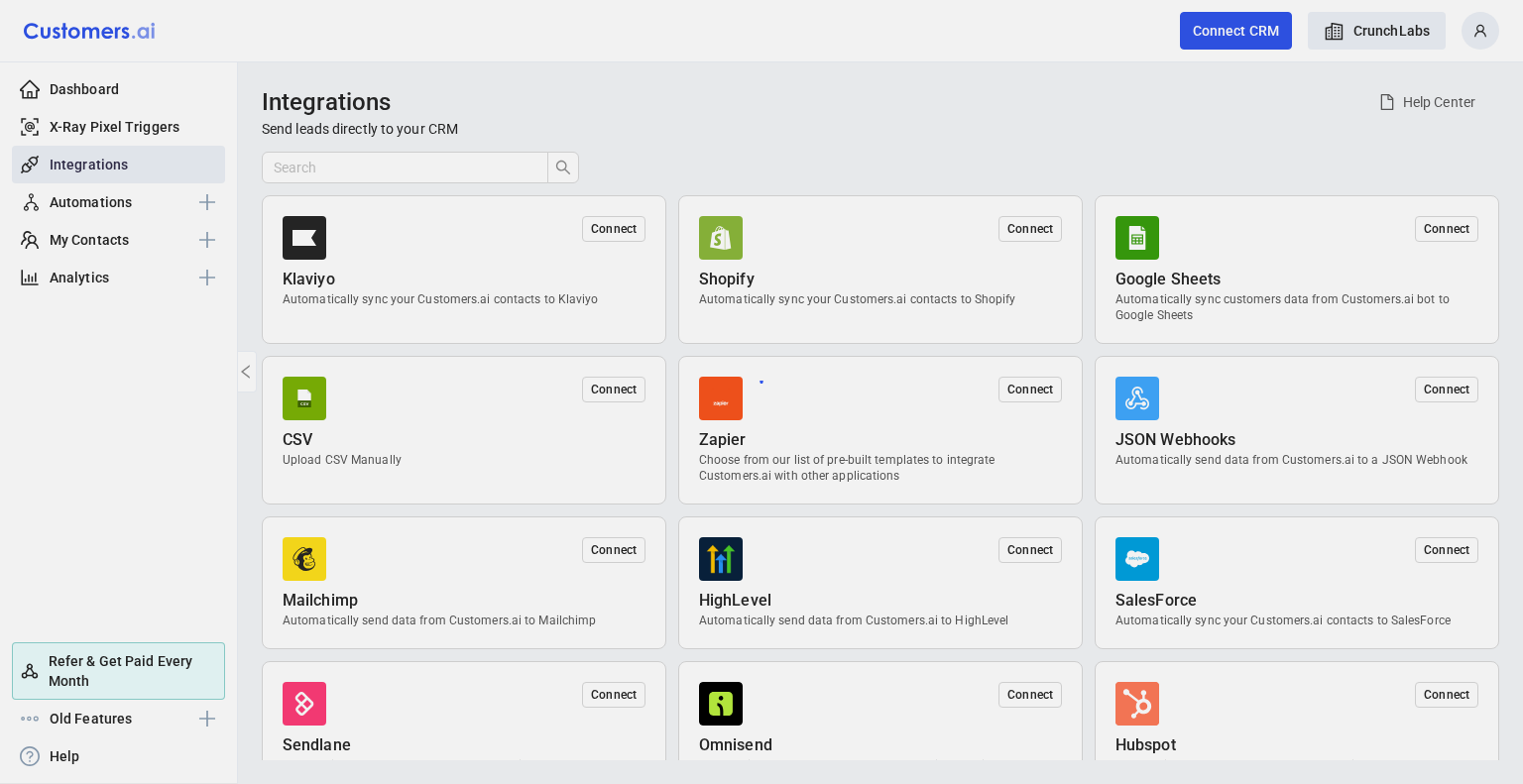 scroll, scrollTop: 0, scrollLeft: 0, axis: both 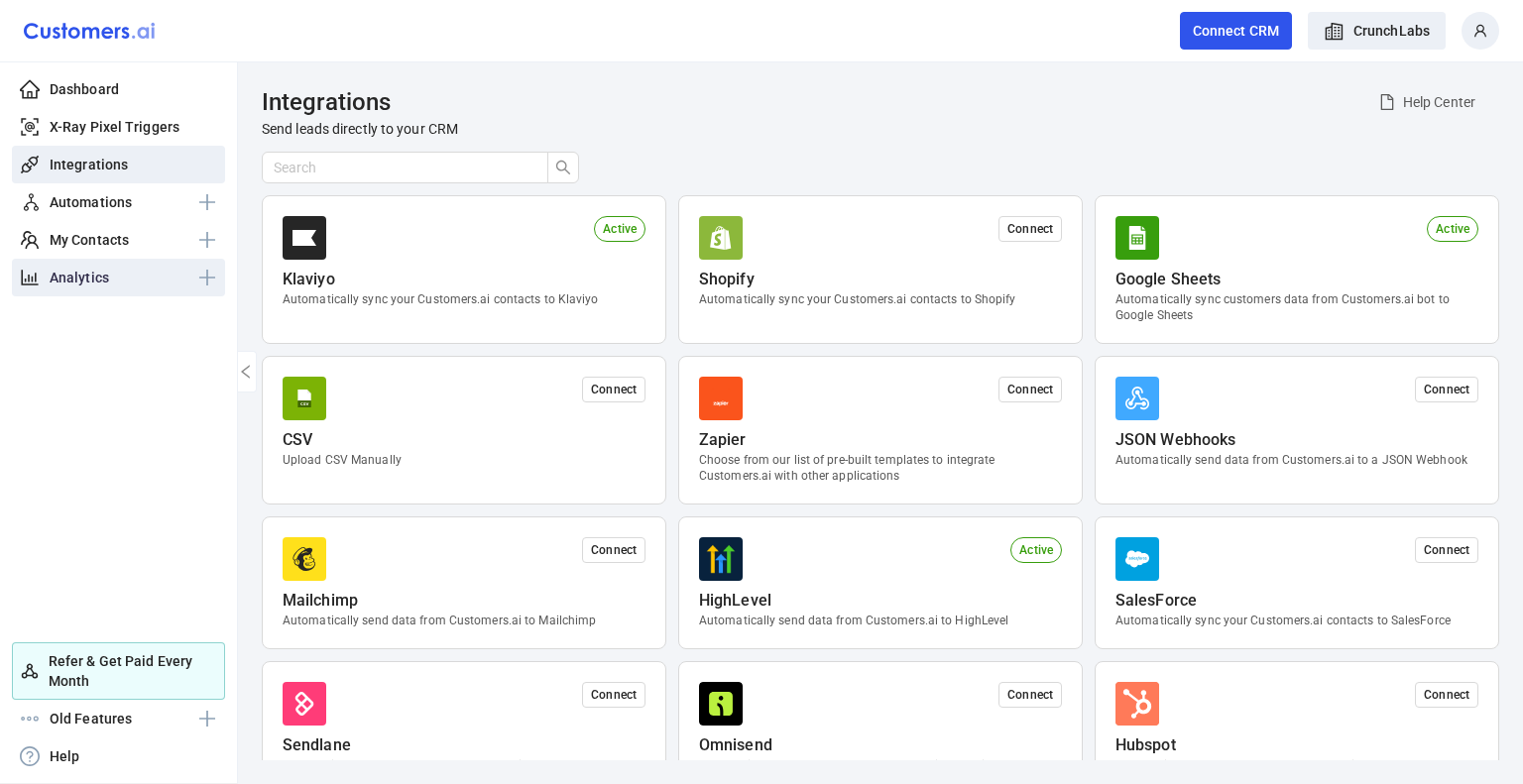 click on "Analytics" at bounding box center [79, 278] 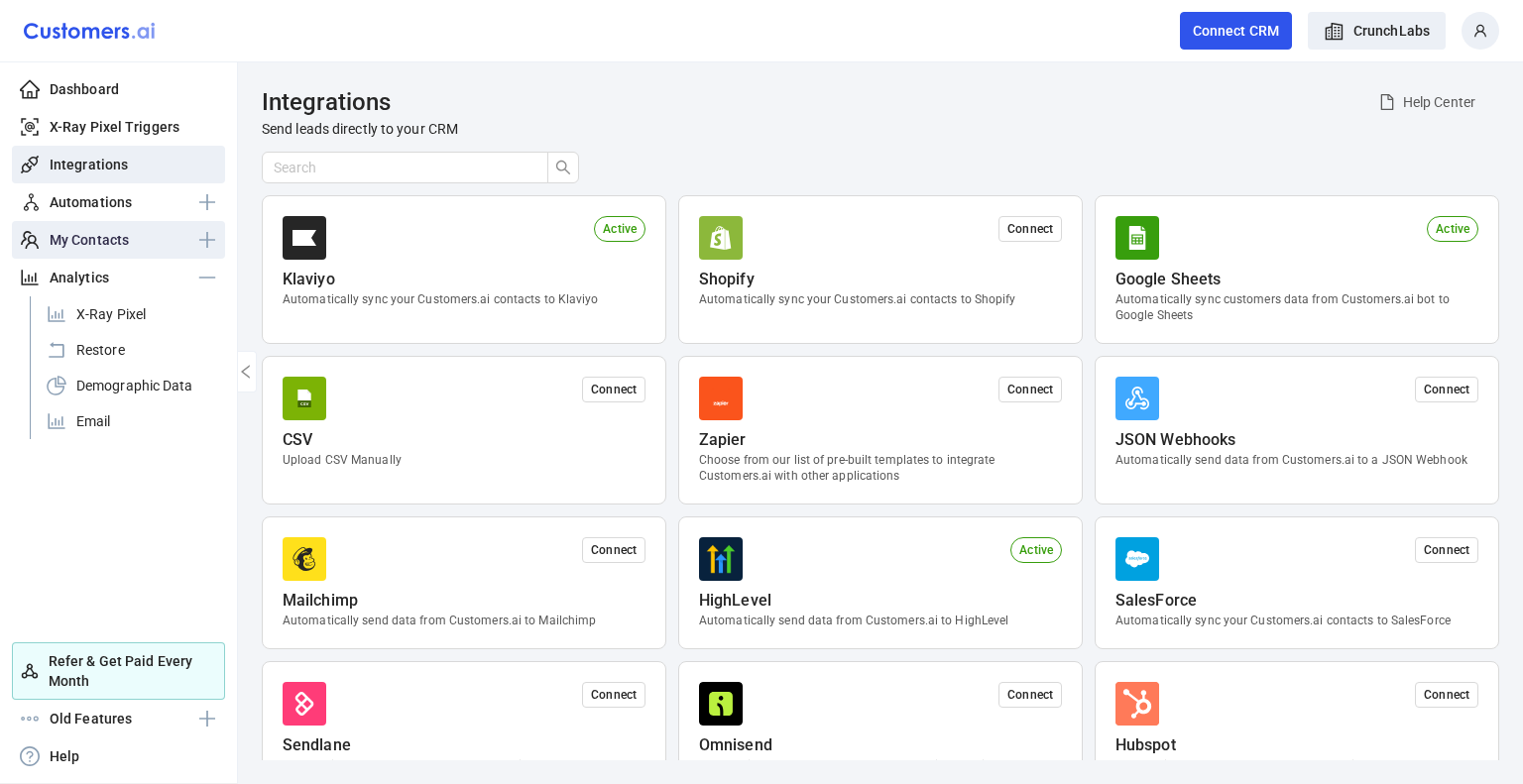 click on "My Contacts" at bounding box center [89, 240] 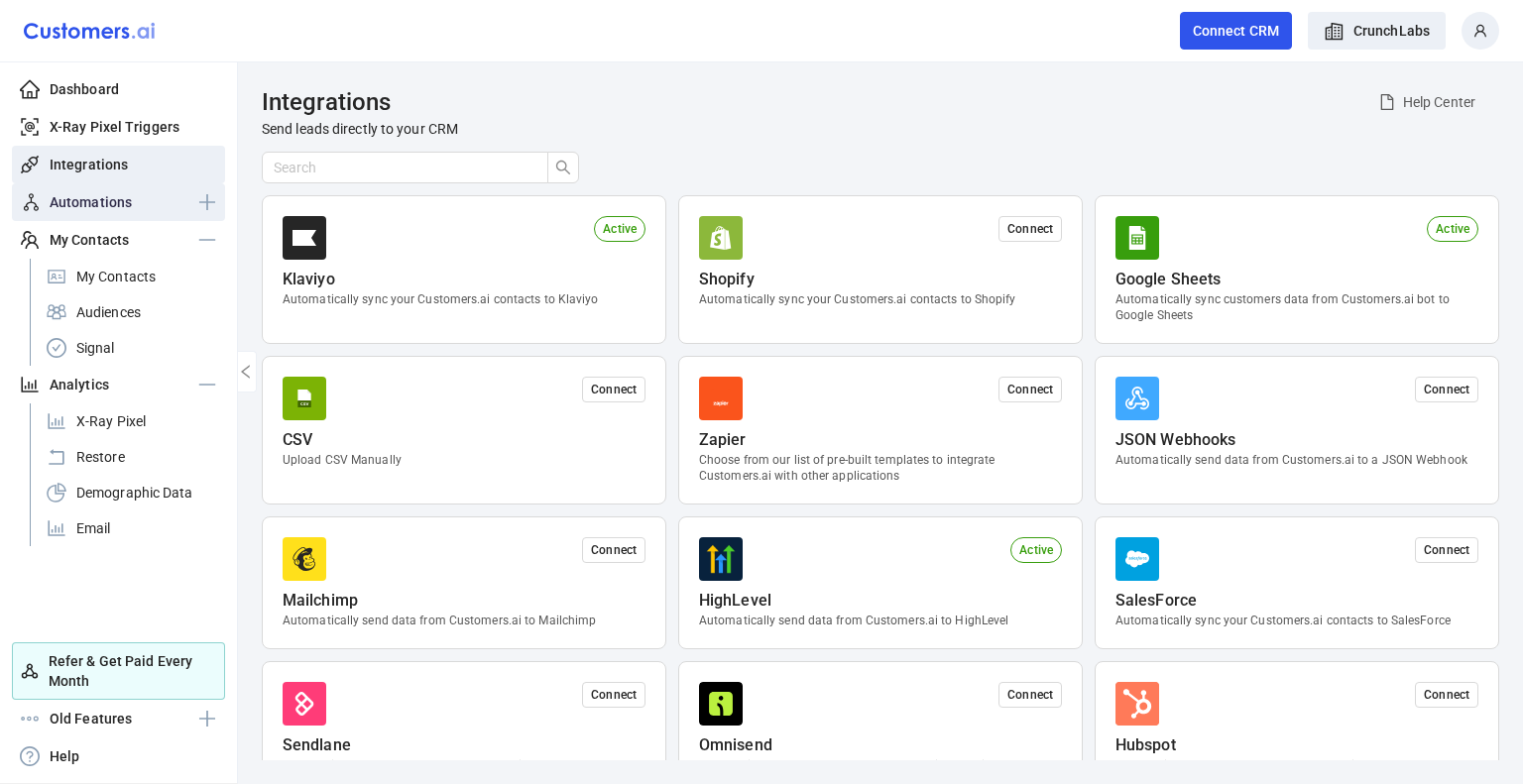 click on "Automations" at bounding box center [90, 202] 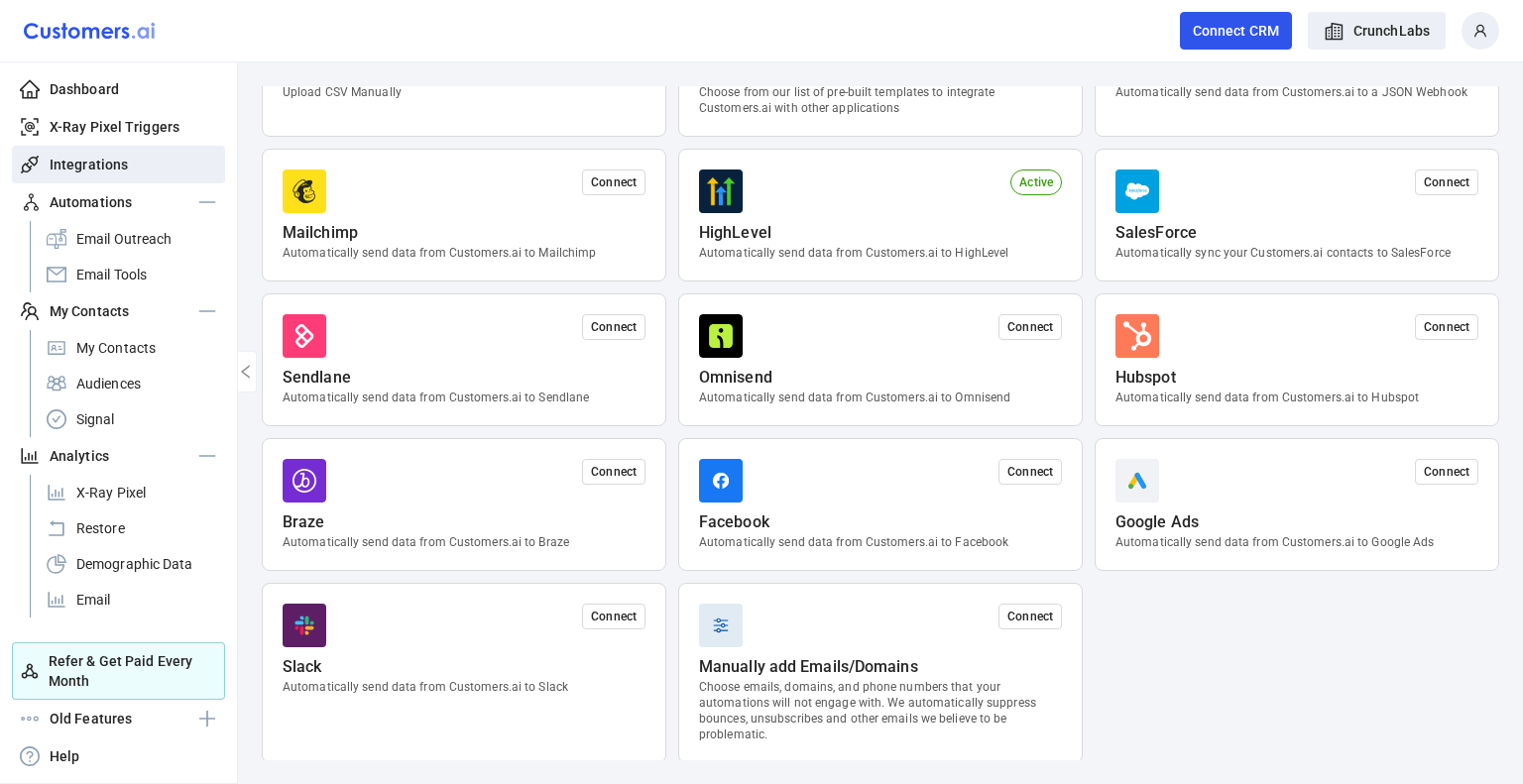 scroll, scrollTop: 0, scrollLeft: 0, axis: both 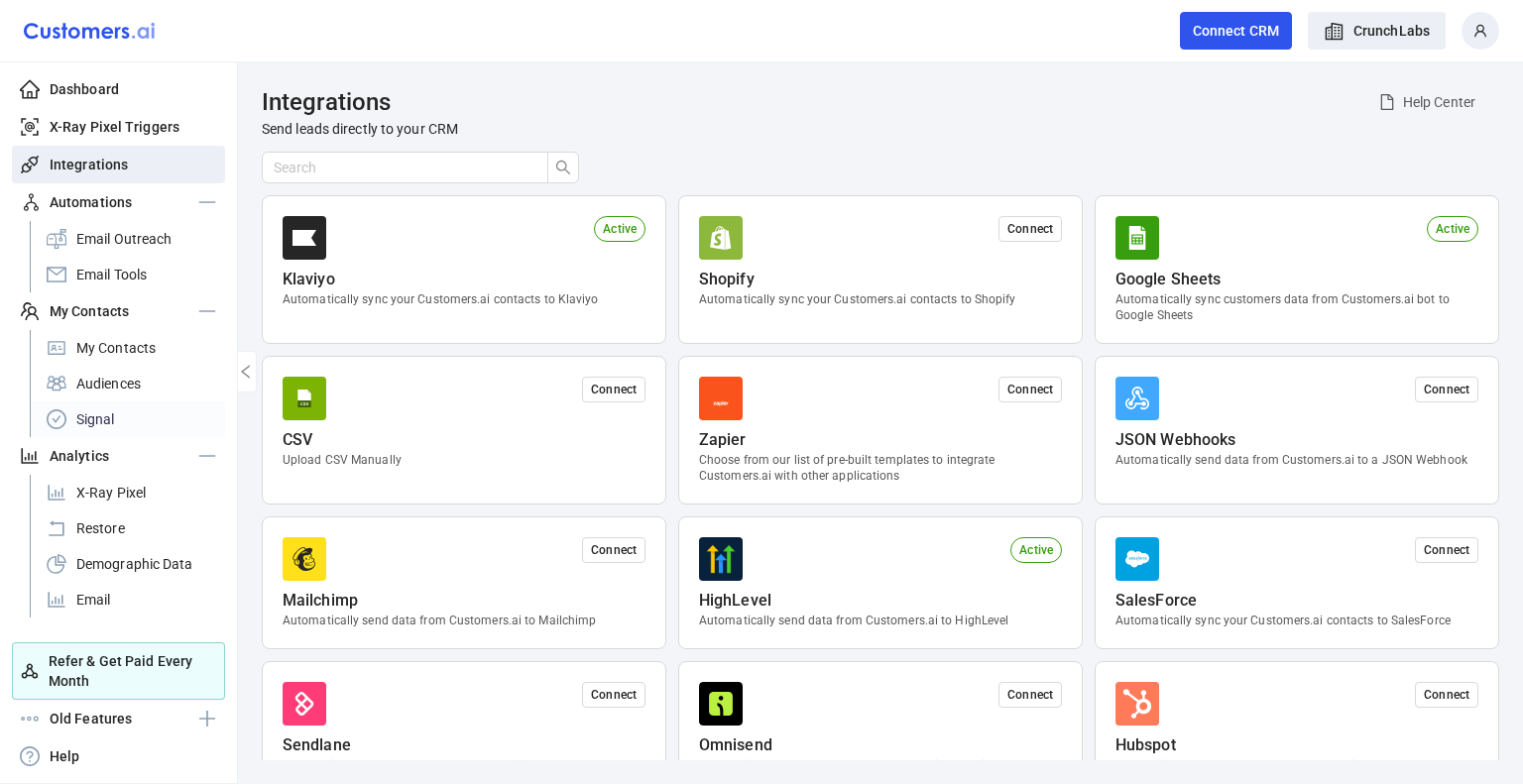 click on "Signal" at bounding box center (127, 419) 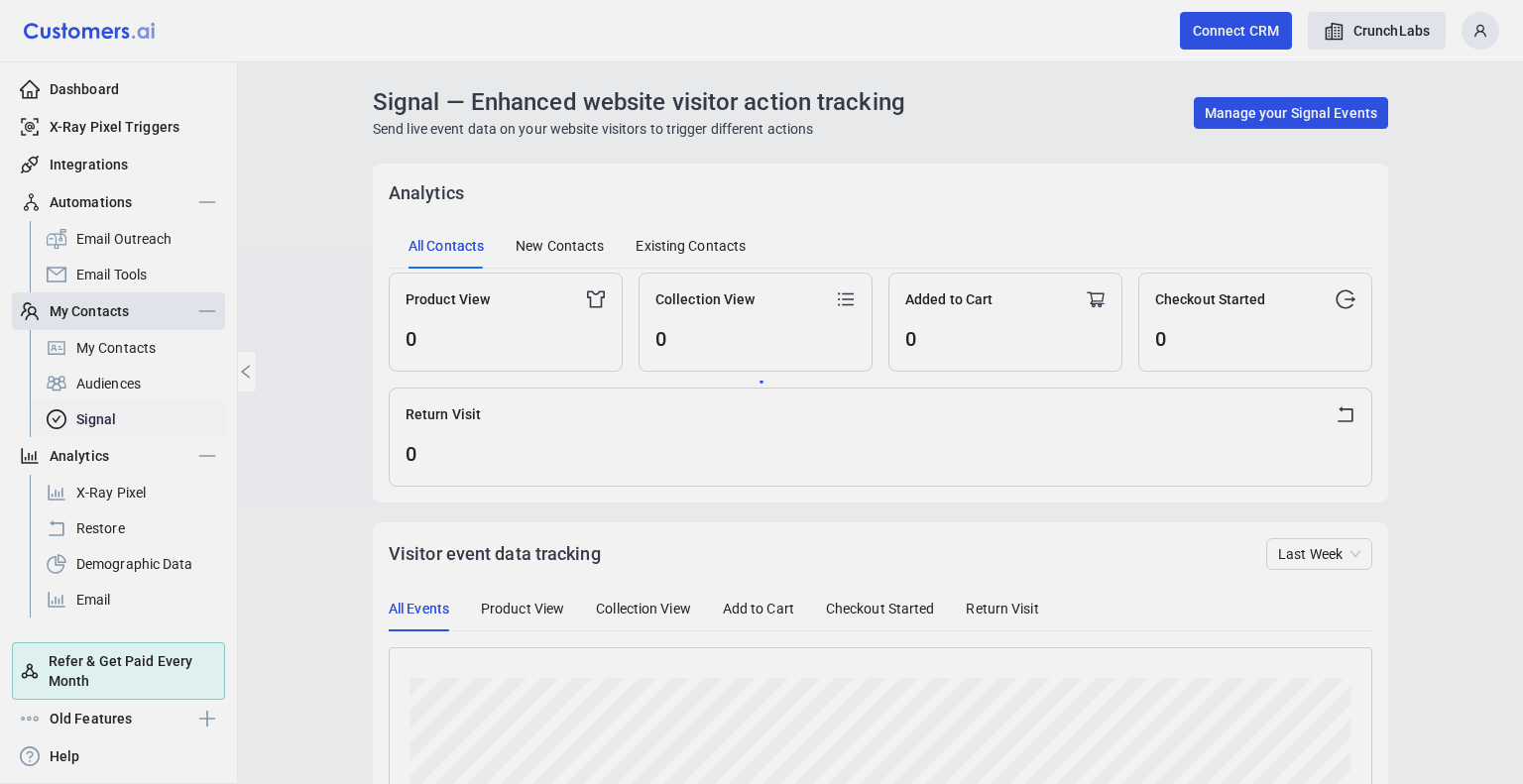 scroll, scrollTop: 990803, scrollLeft: 990554, axis: both 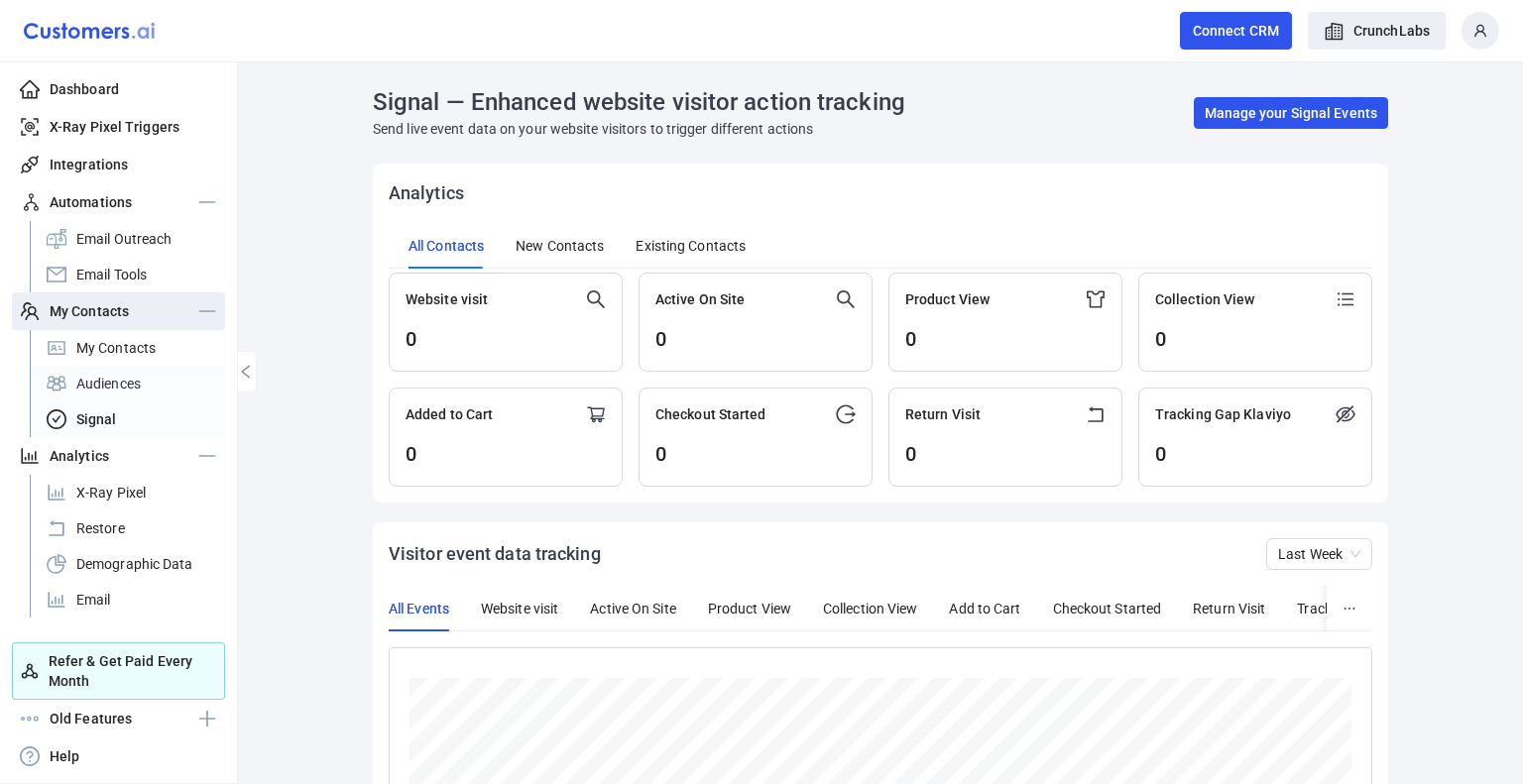 click on "Audiences" at bounding box center [127, 384] 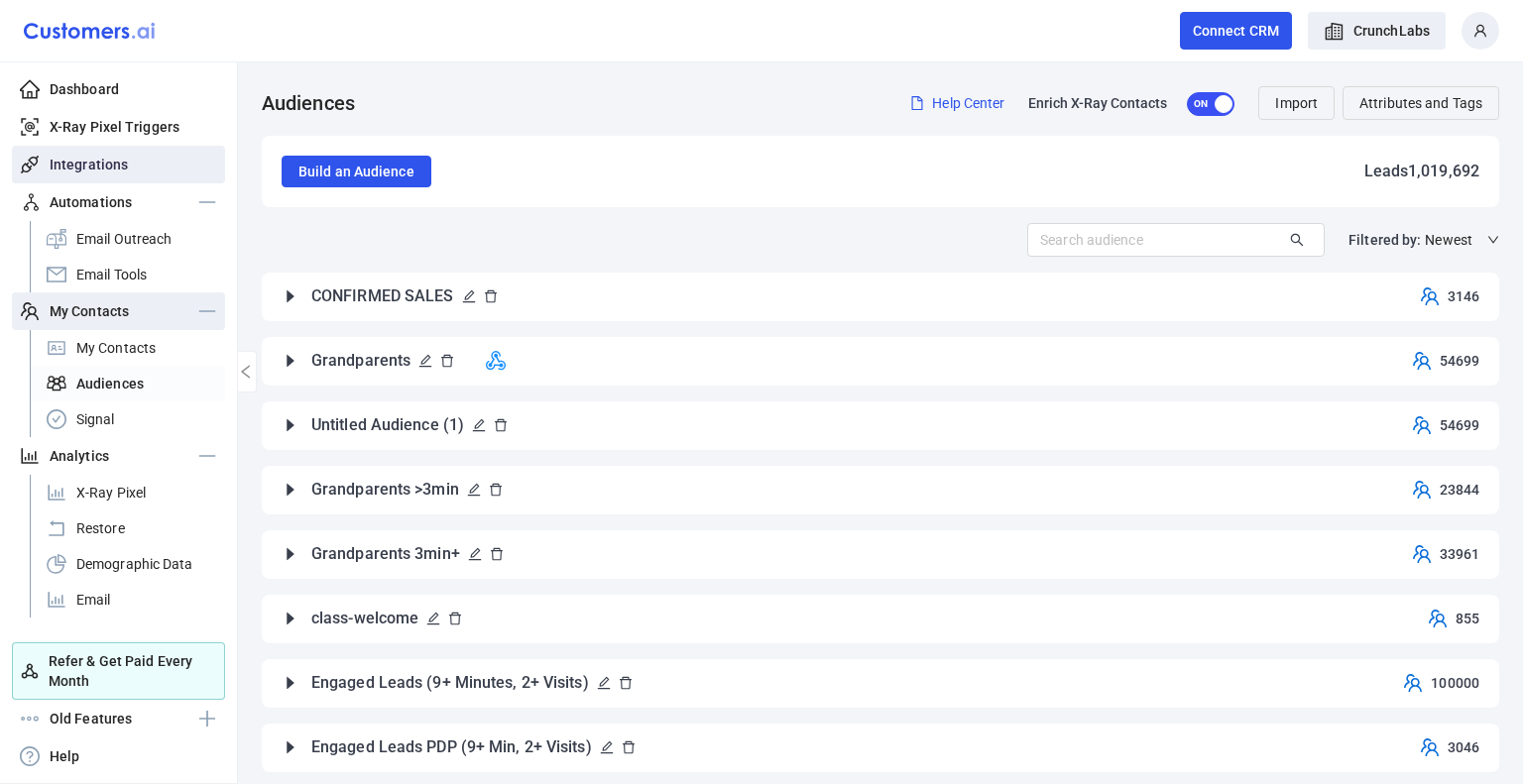 click on "Integrations" at bounding box center [88, 165] 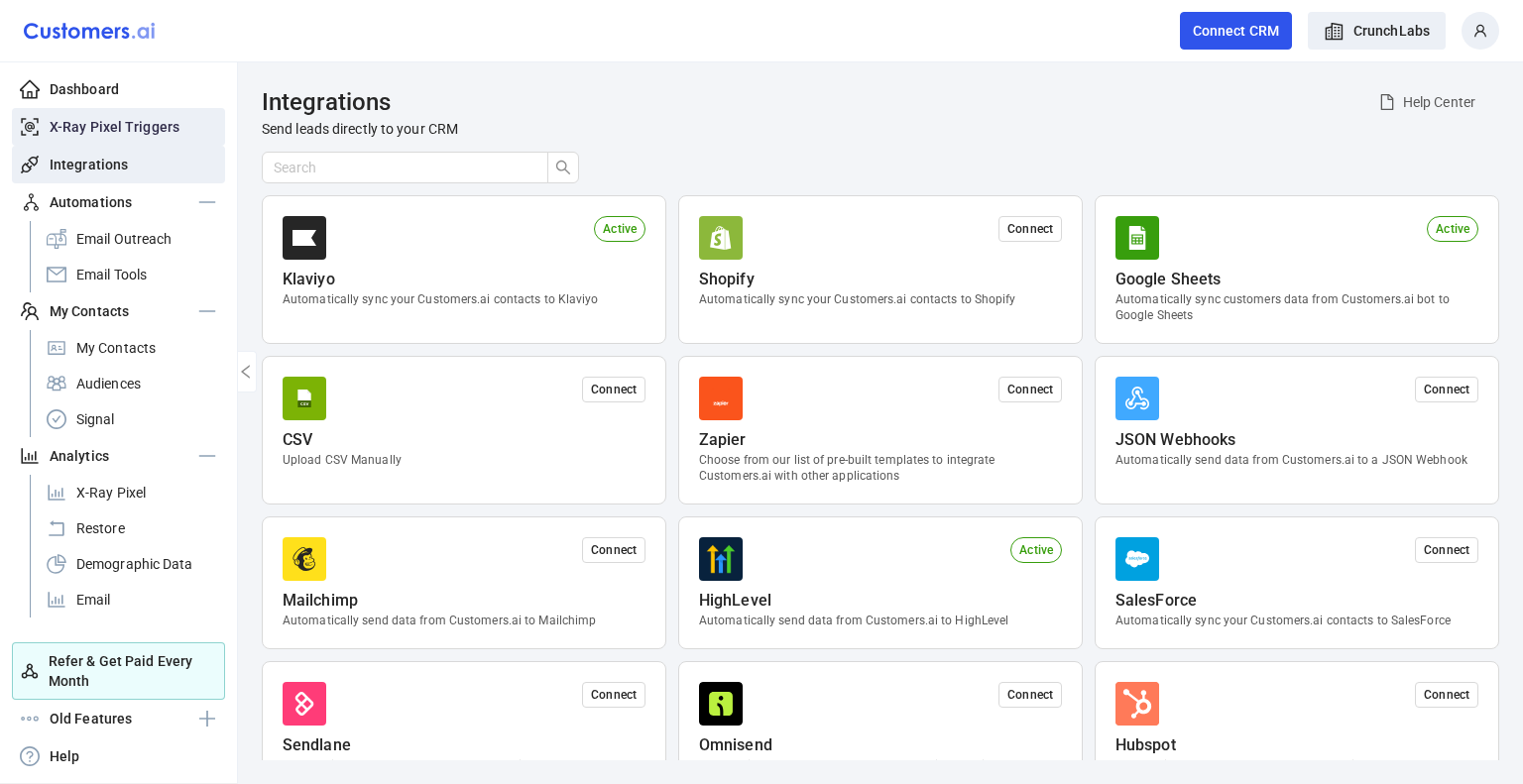 click on "X-Ray Pixel Triggers" at bounding box center [114, 127] 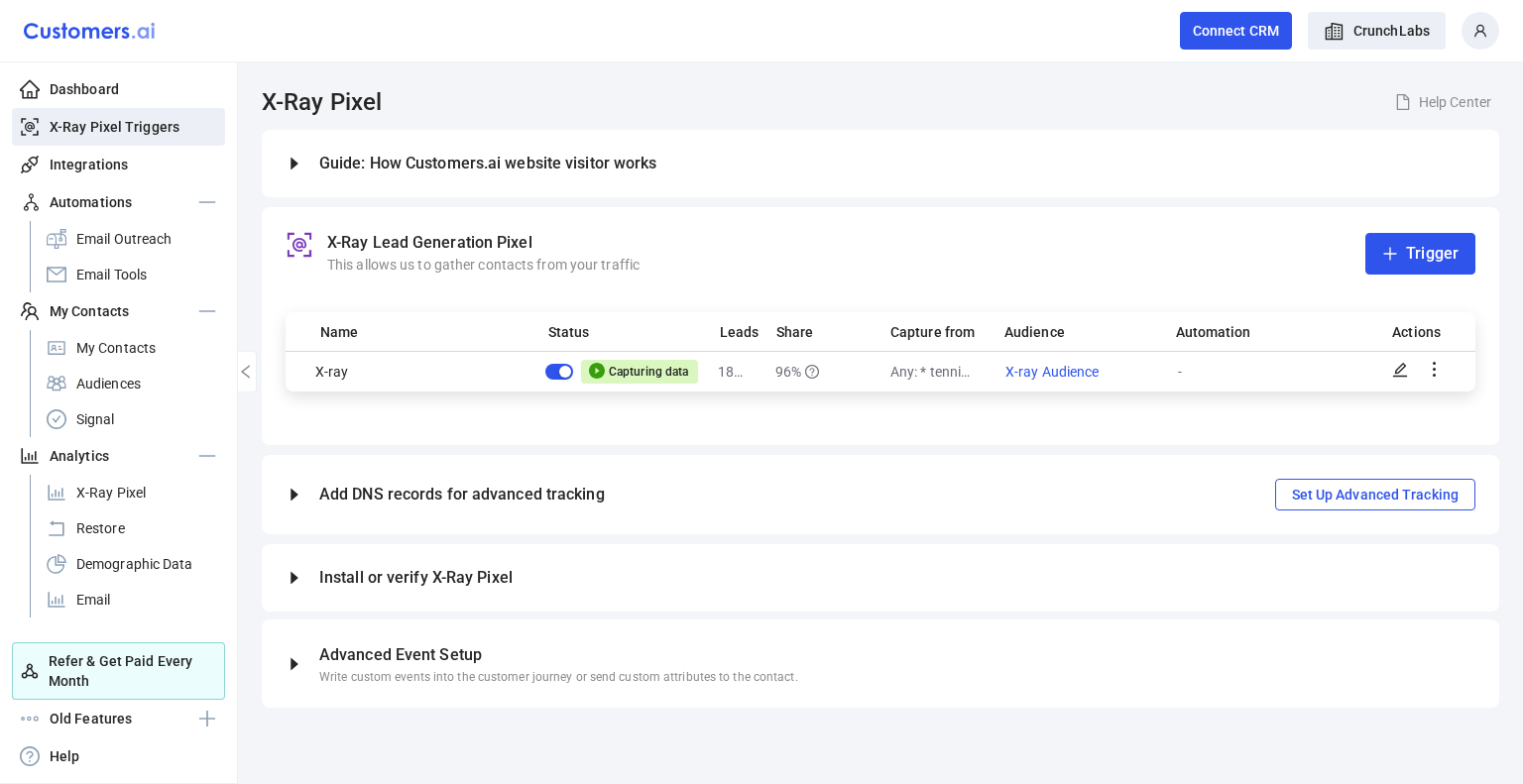click at bounding box center [1400, 370] 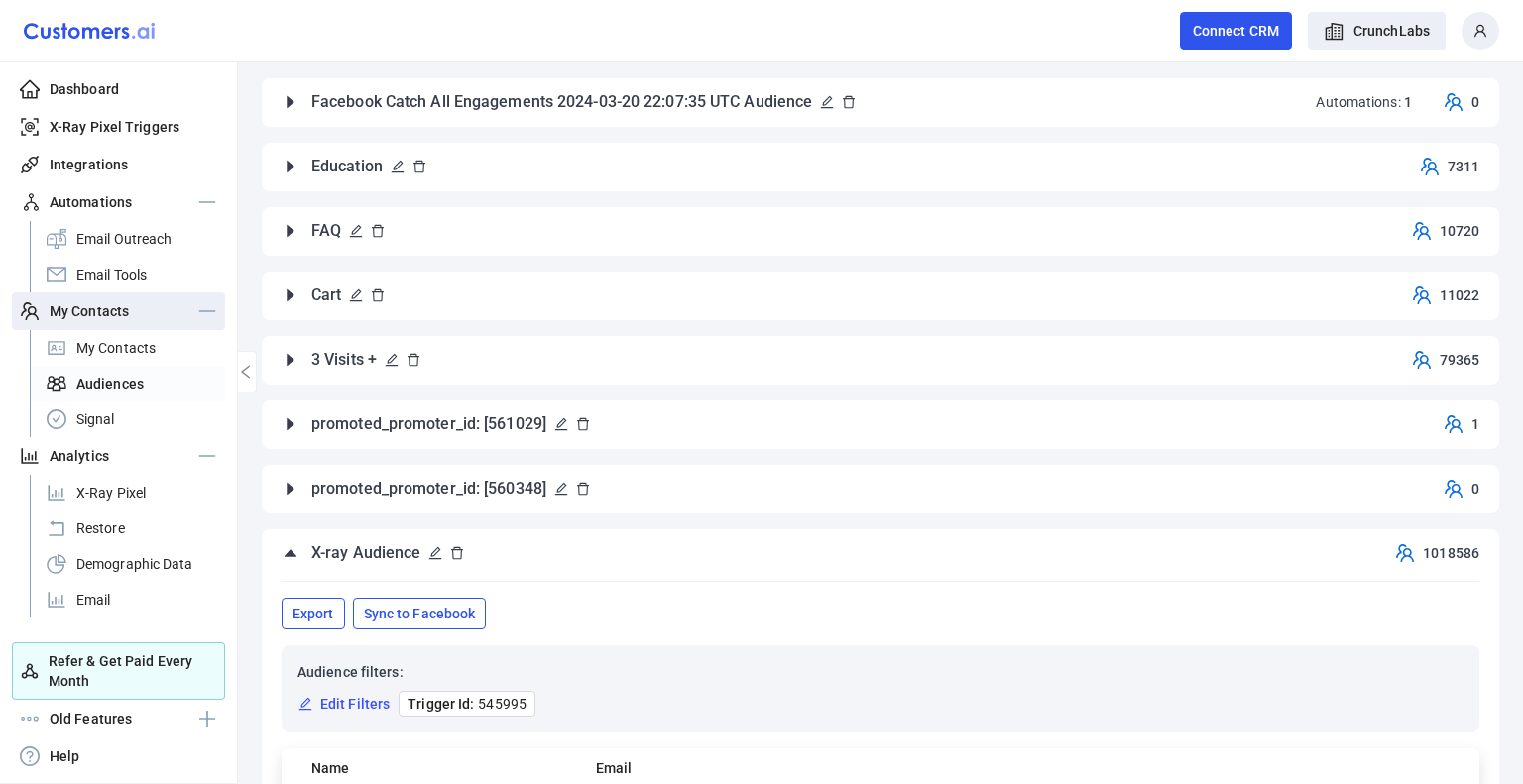scroll, scrollTop: 754, scrollLeft: 0, axis: vertical 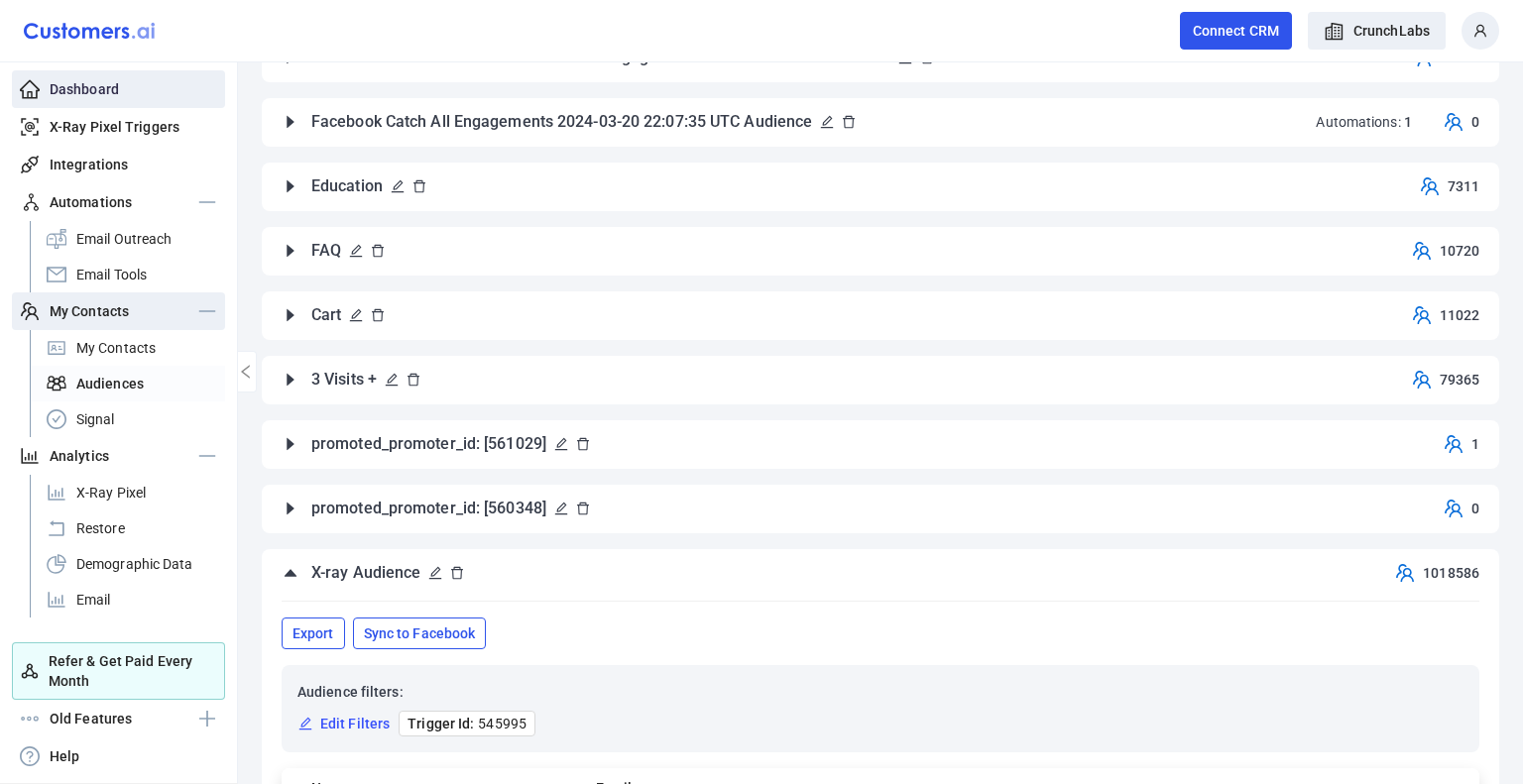 click on "Dashboard" at bounding box center (118, 89) 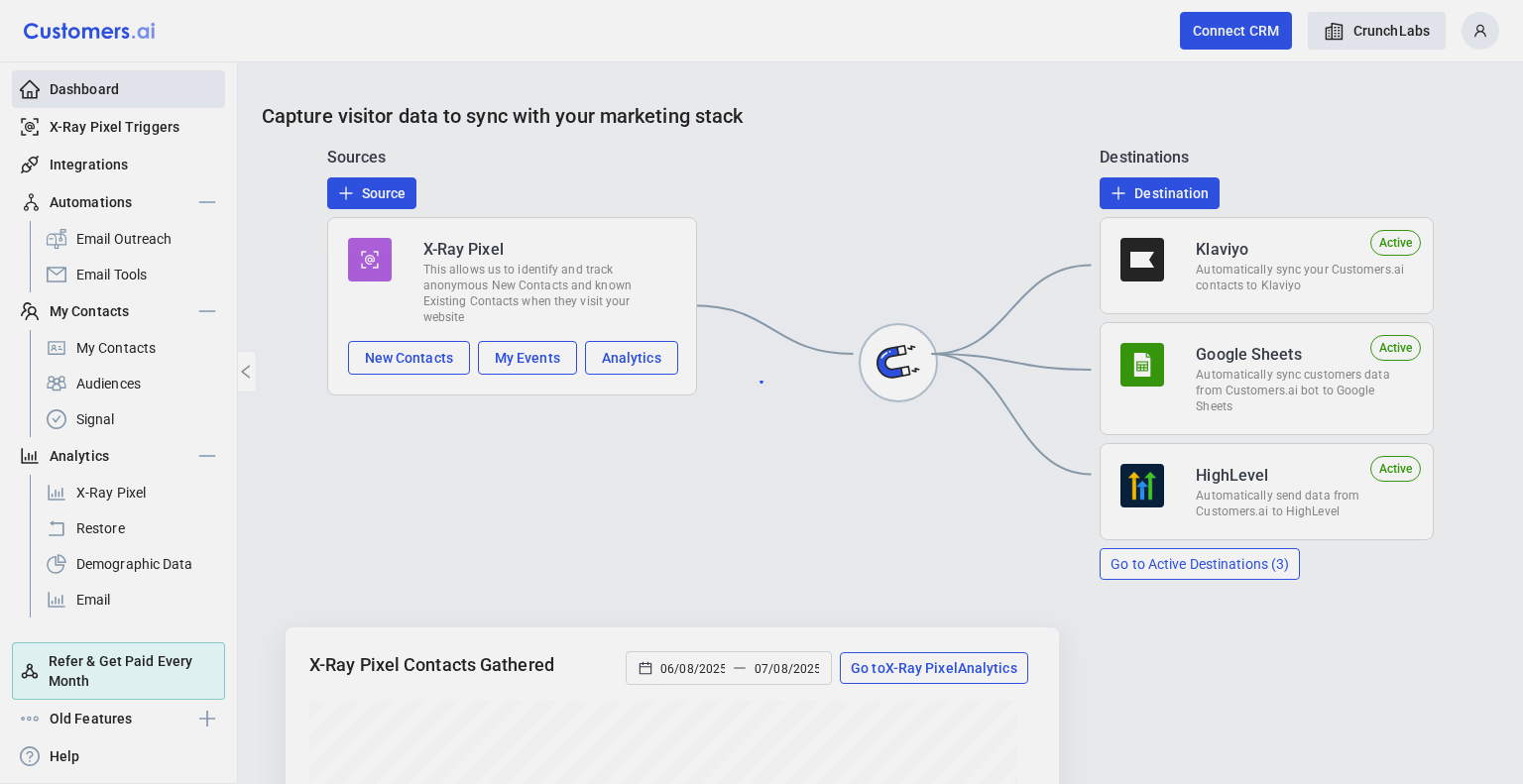 scroll, scrollTop: 990853, scrollLeft: 990828, axis: both 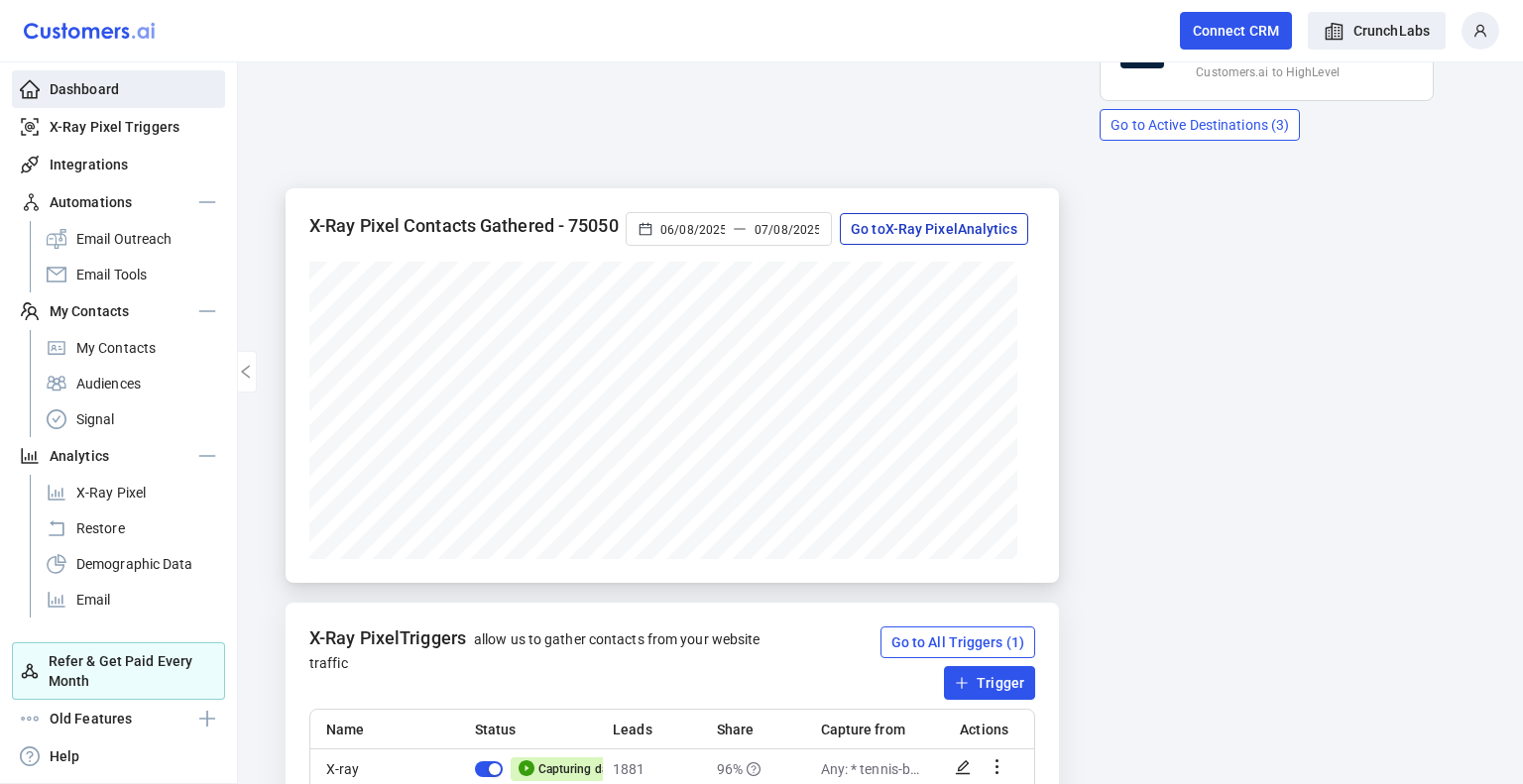 click on "Go to  X-Ray Pixel  Analytics" at bounding box center (934, 229) 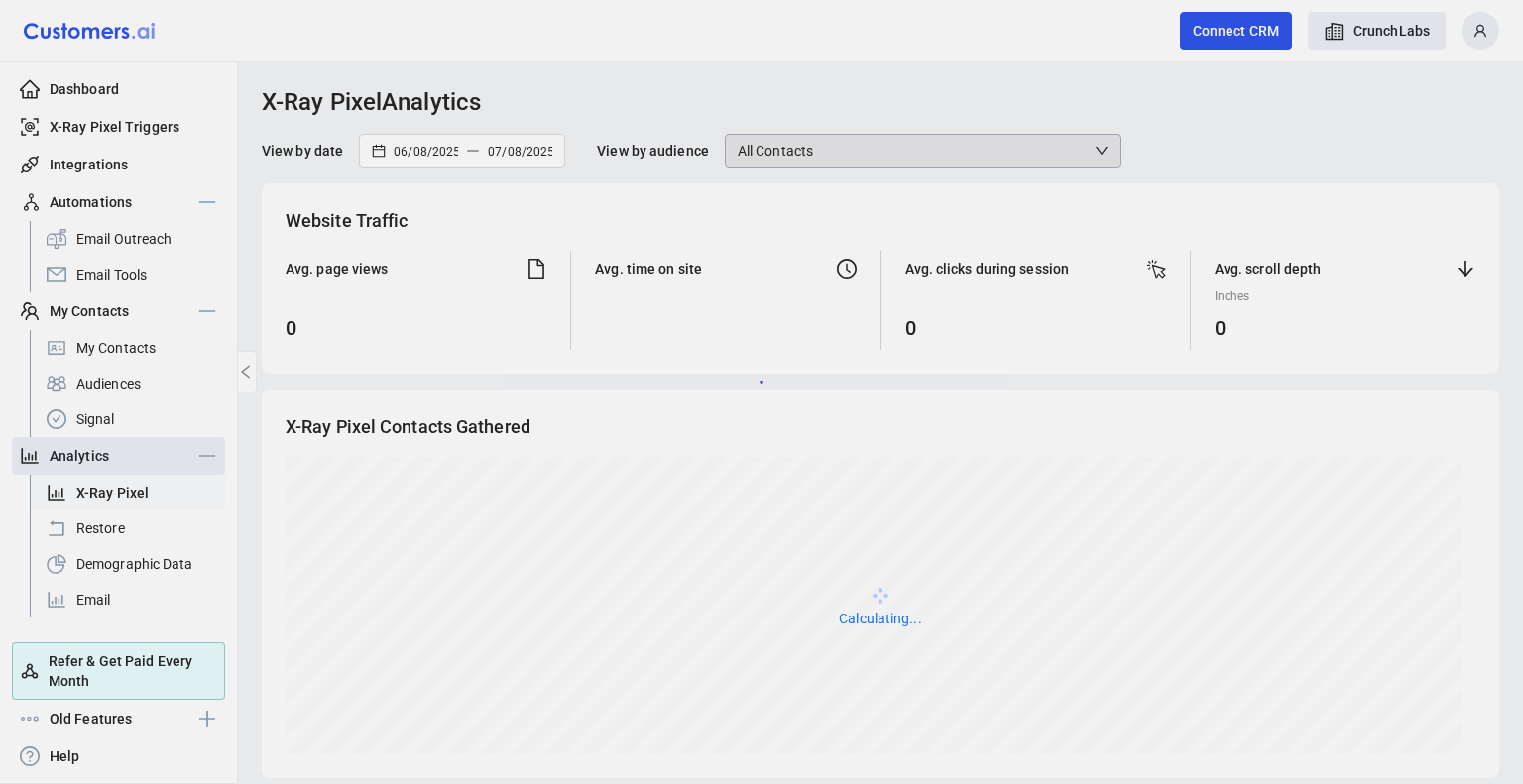 scroll, scrollTop: 0, scrollLeft: 0, axis: both 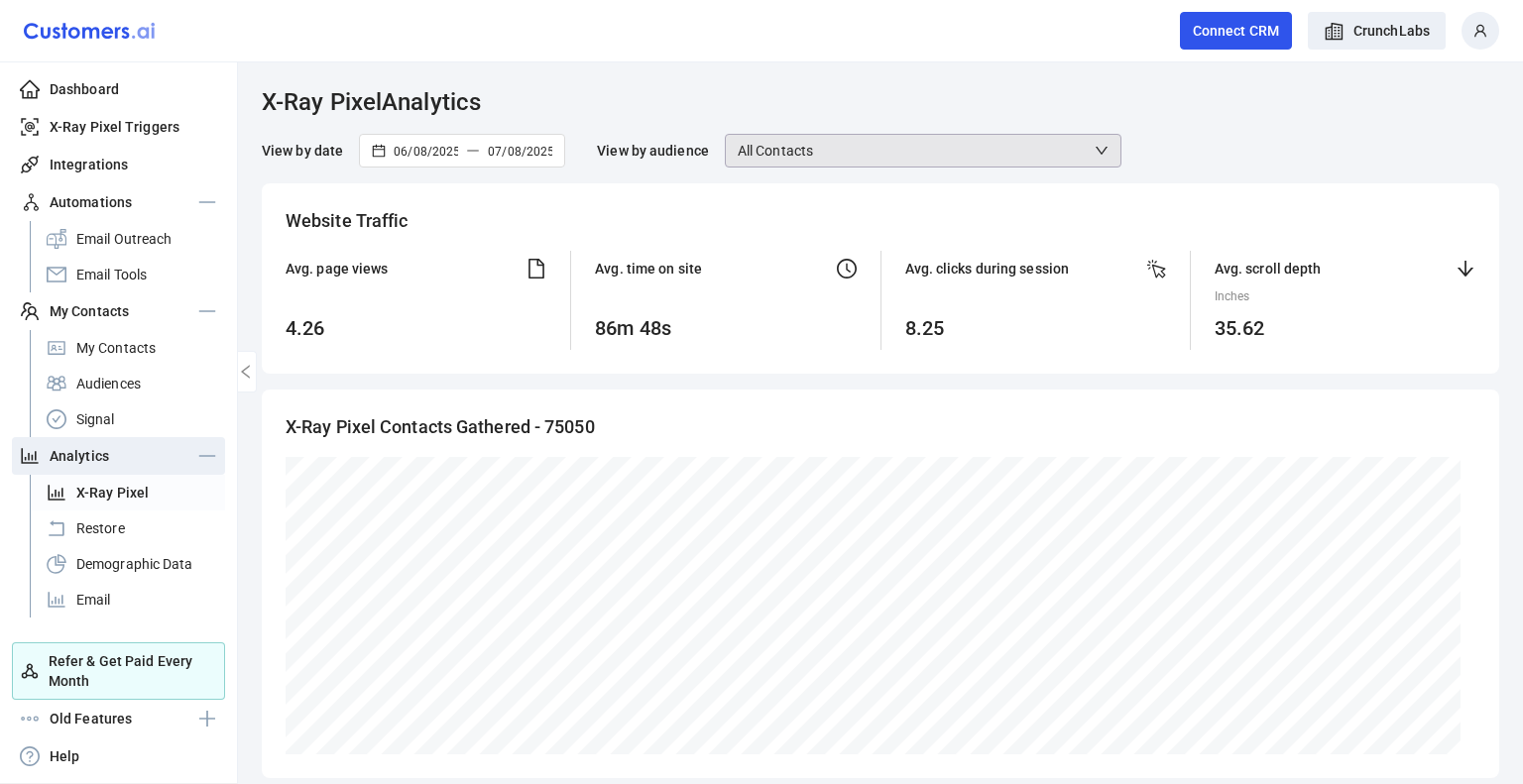 click at bounding box center [1102, 151] 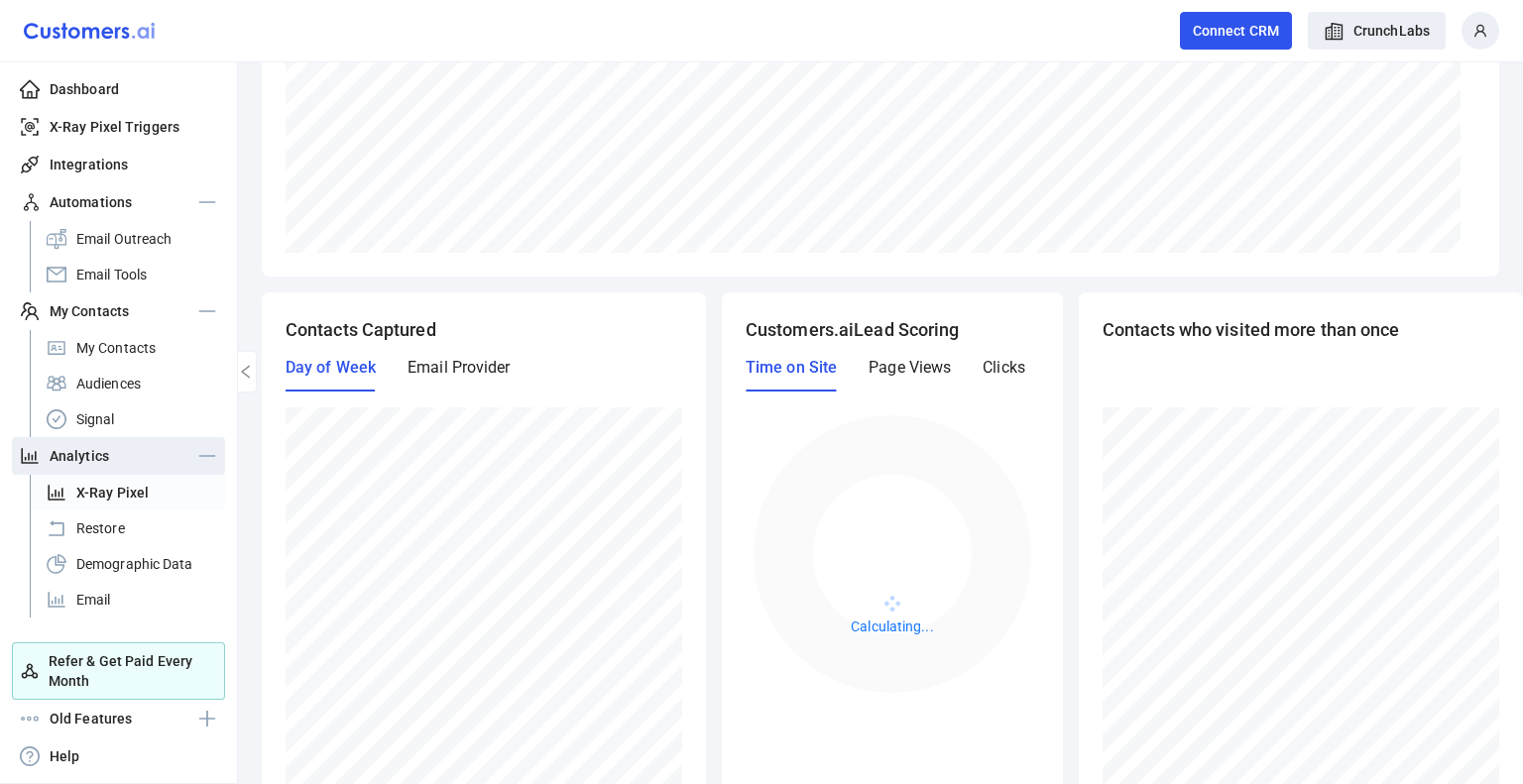 scroll, scrollTop: 504, scrollLeft: 0, axis: vertical 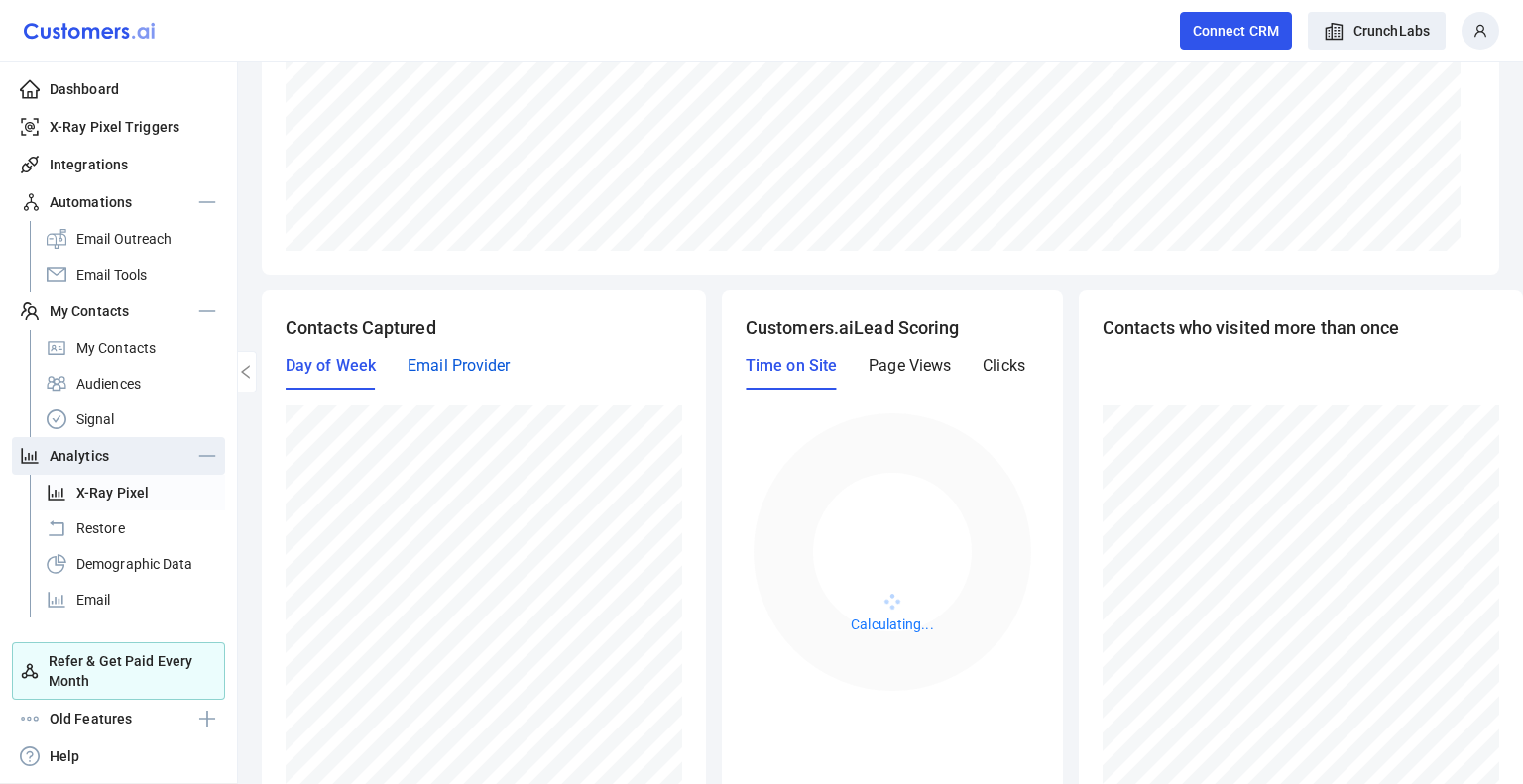 drag, startPoint x: 458, startPoint y: 362, endPoint x: 441, endPoint y: 366, distance: 17.464249 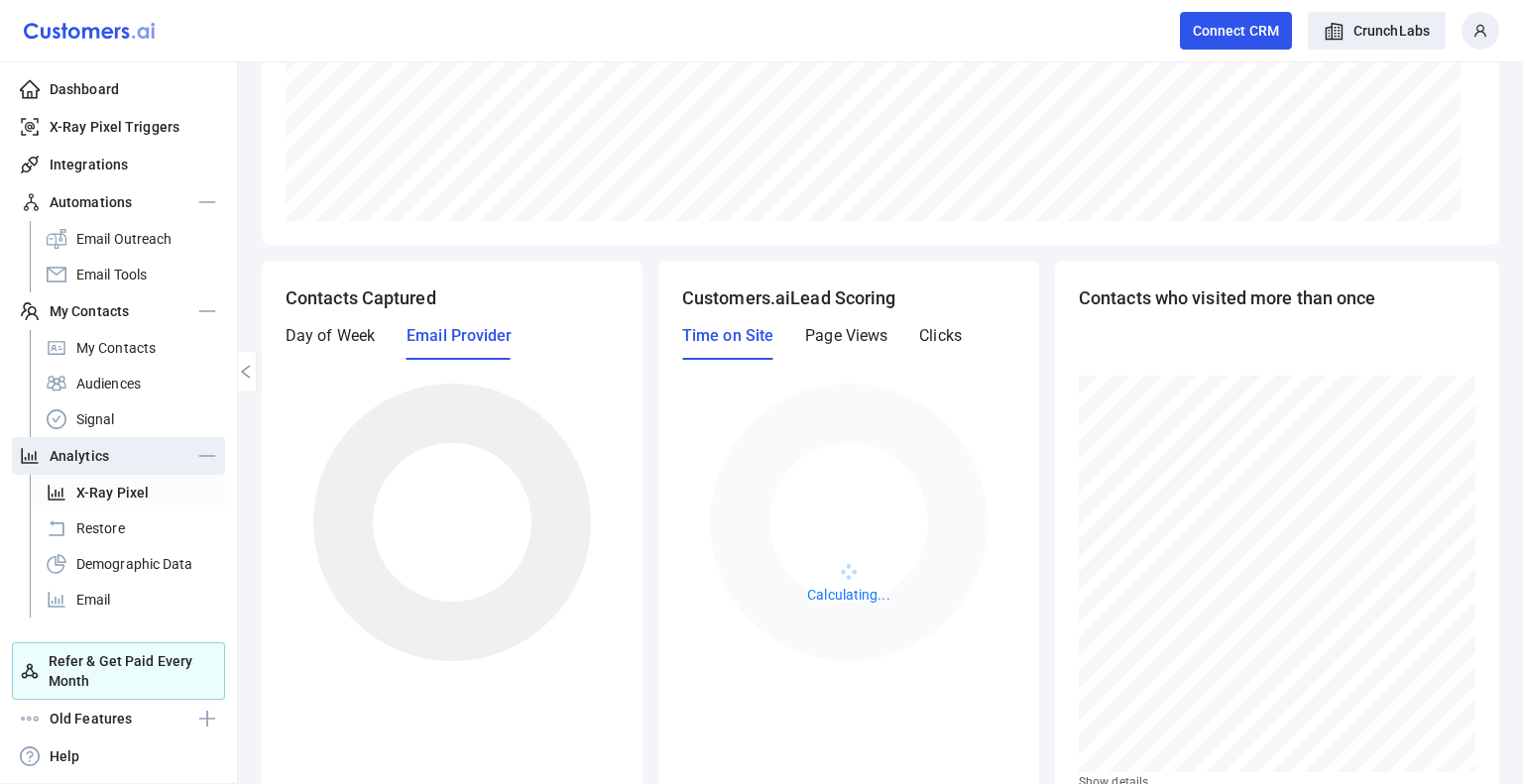 scroll, scrollTop: 0, scrollLeft: 0, axis: both 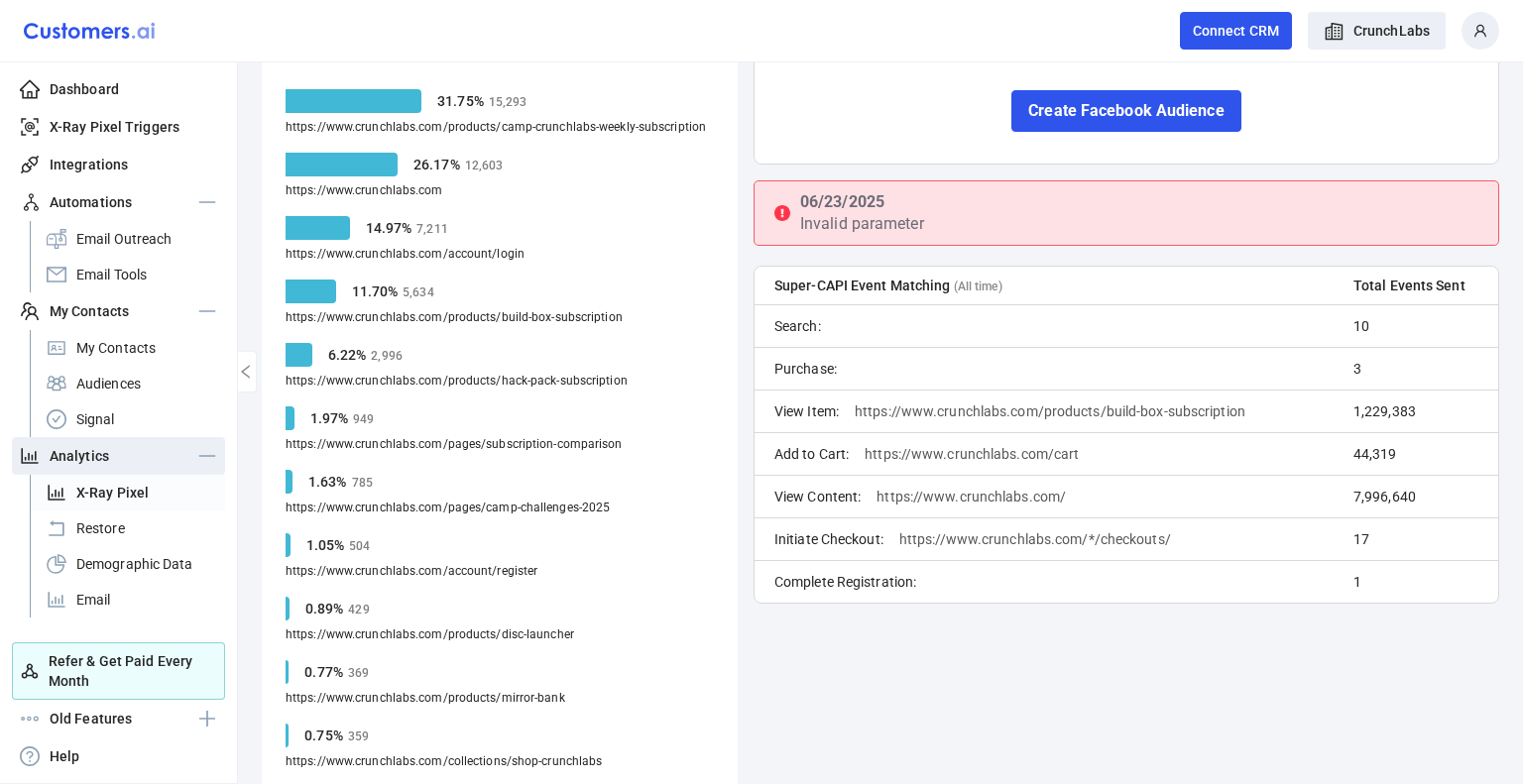 click on "6.22 % 2,996" at bounding box center (500, 101) 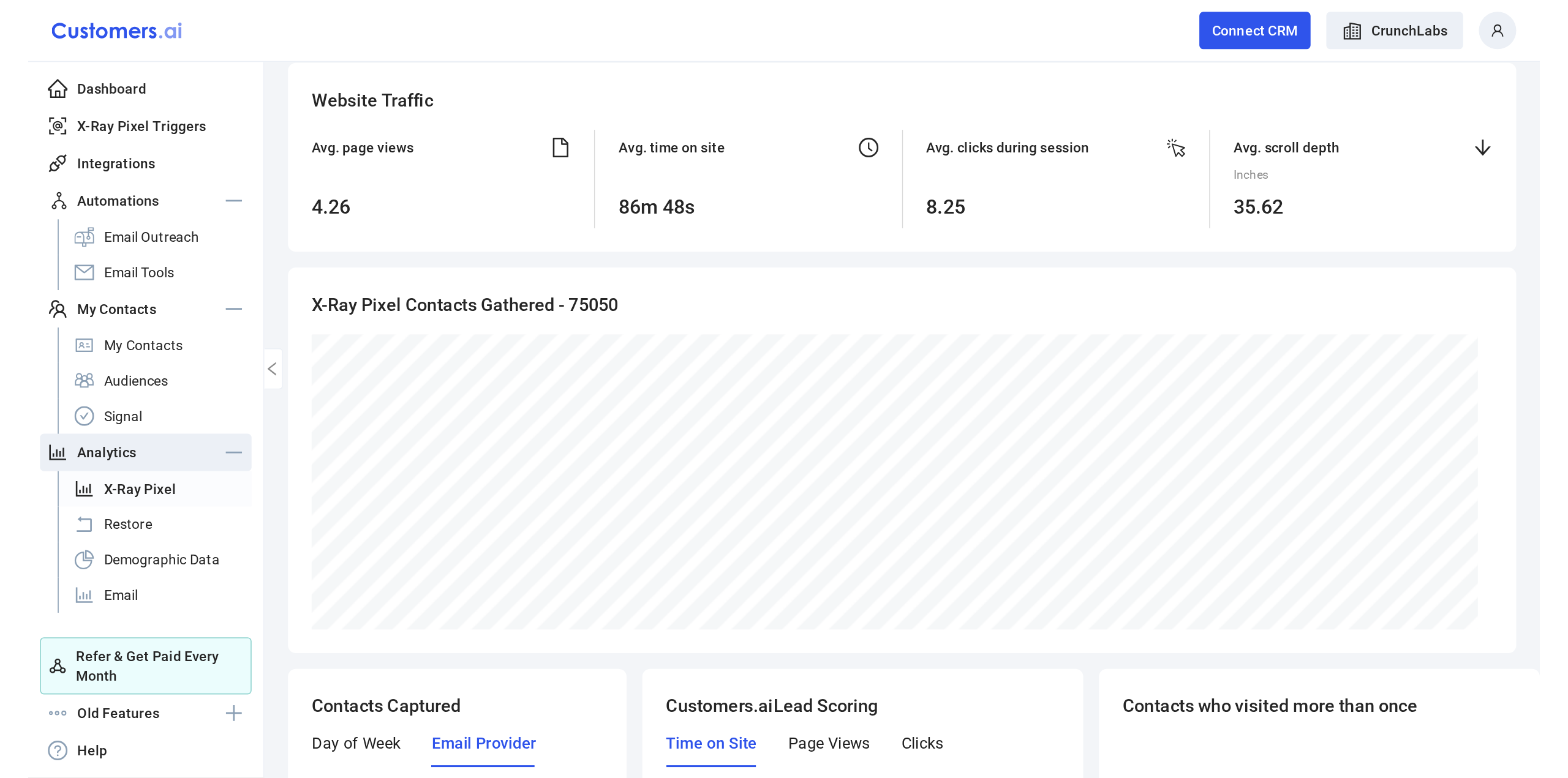 scroll, scrollTop: 0, scrollLeft: 0, axis: both 